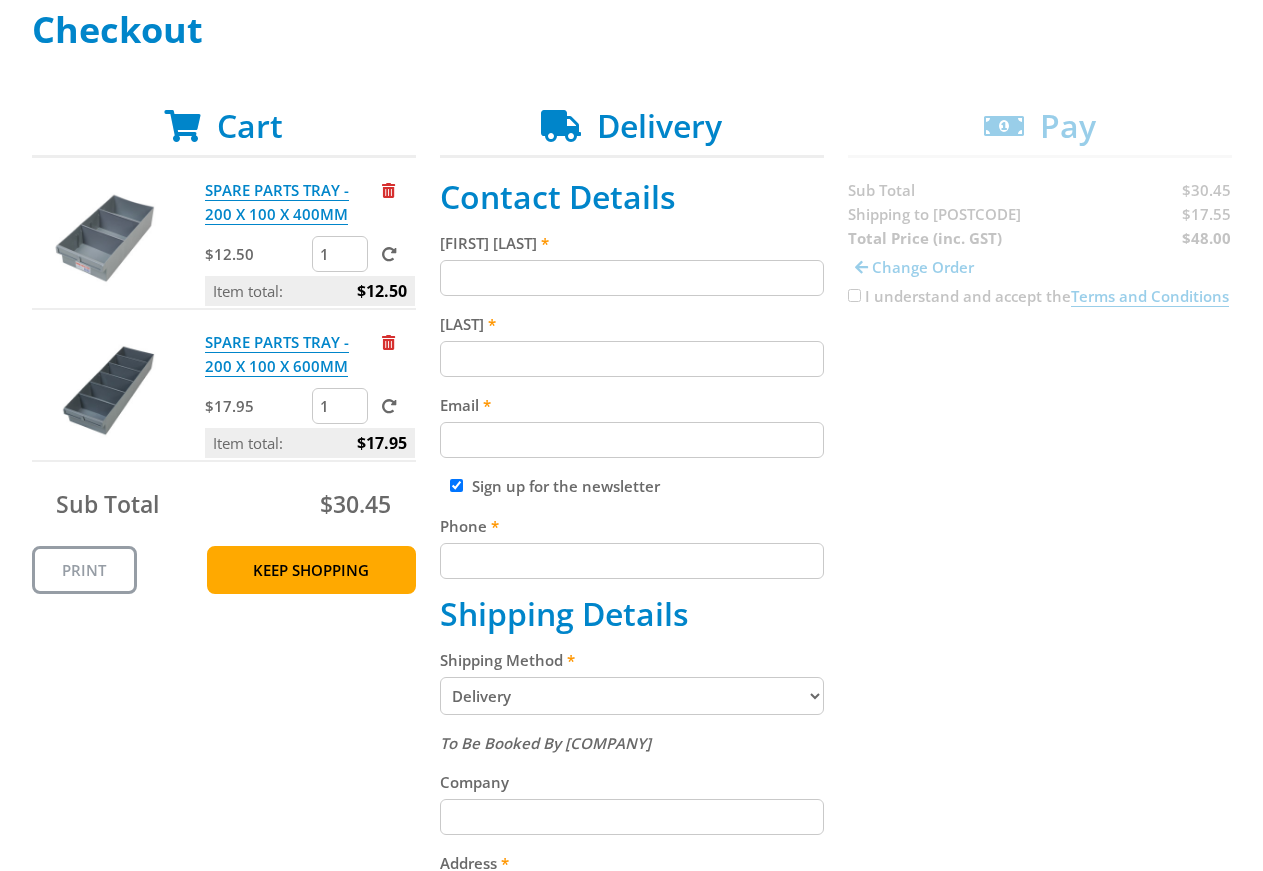 scroll, scrollTop: 306, scrollLeft: 0, axis: vertical 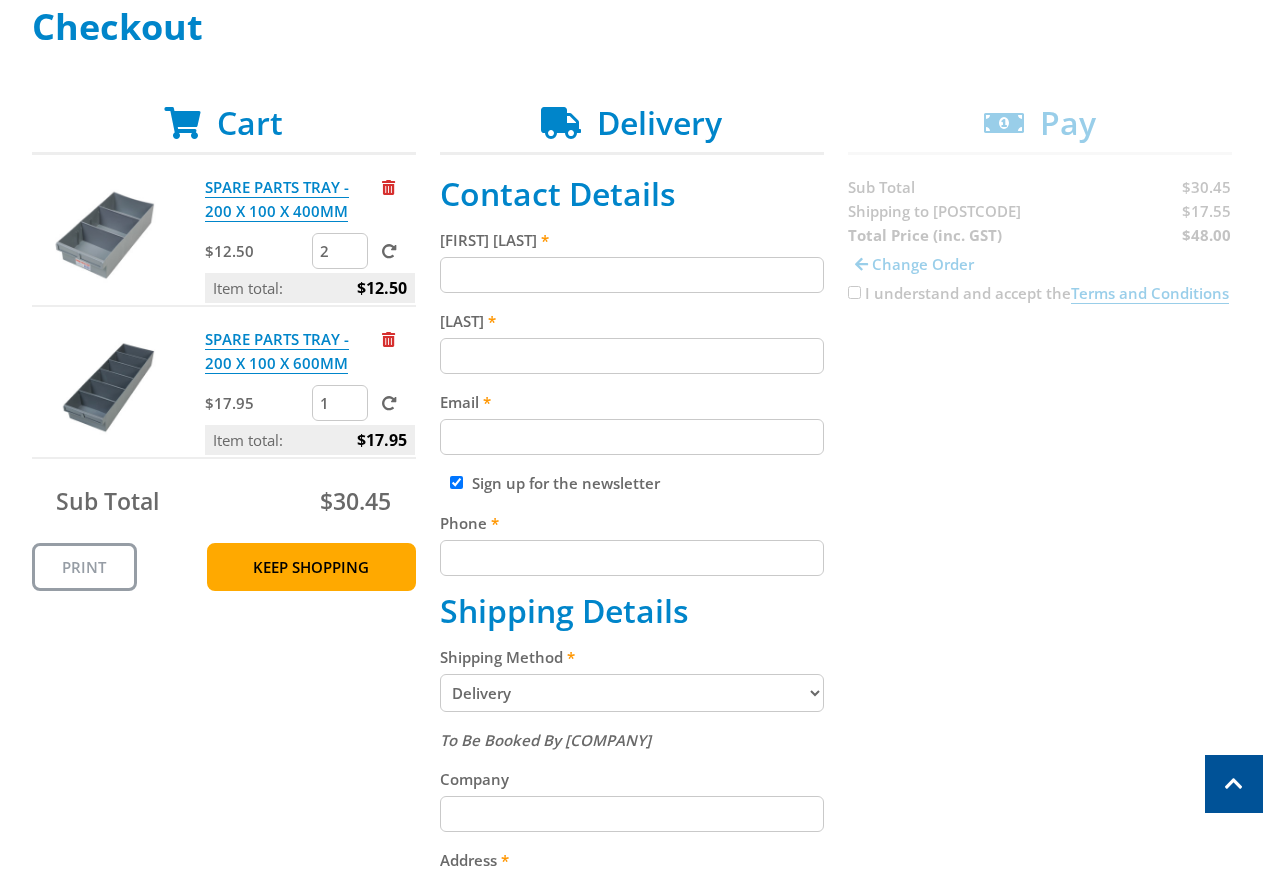 click on "2" at bounding box center [340, 251] 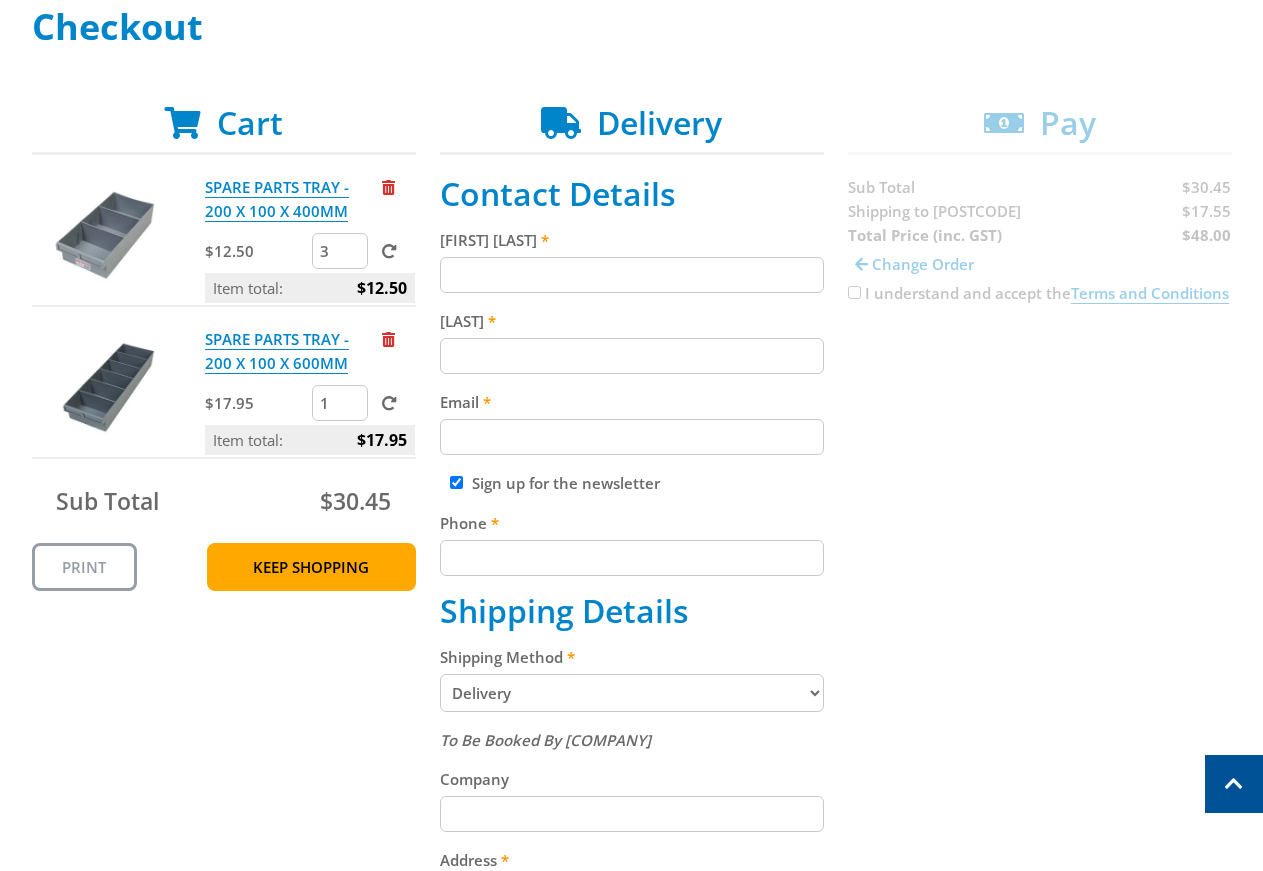 click on "3" at bounding box center (340, 251) 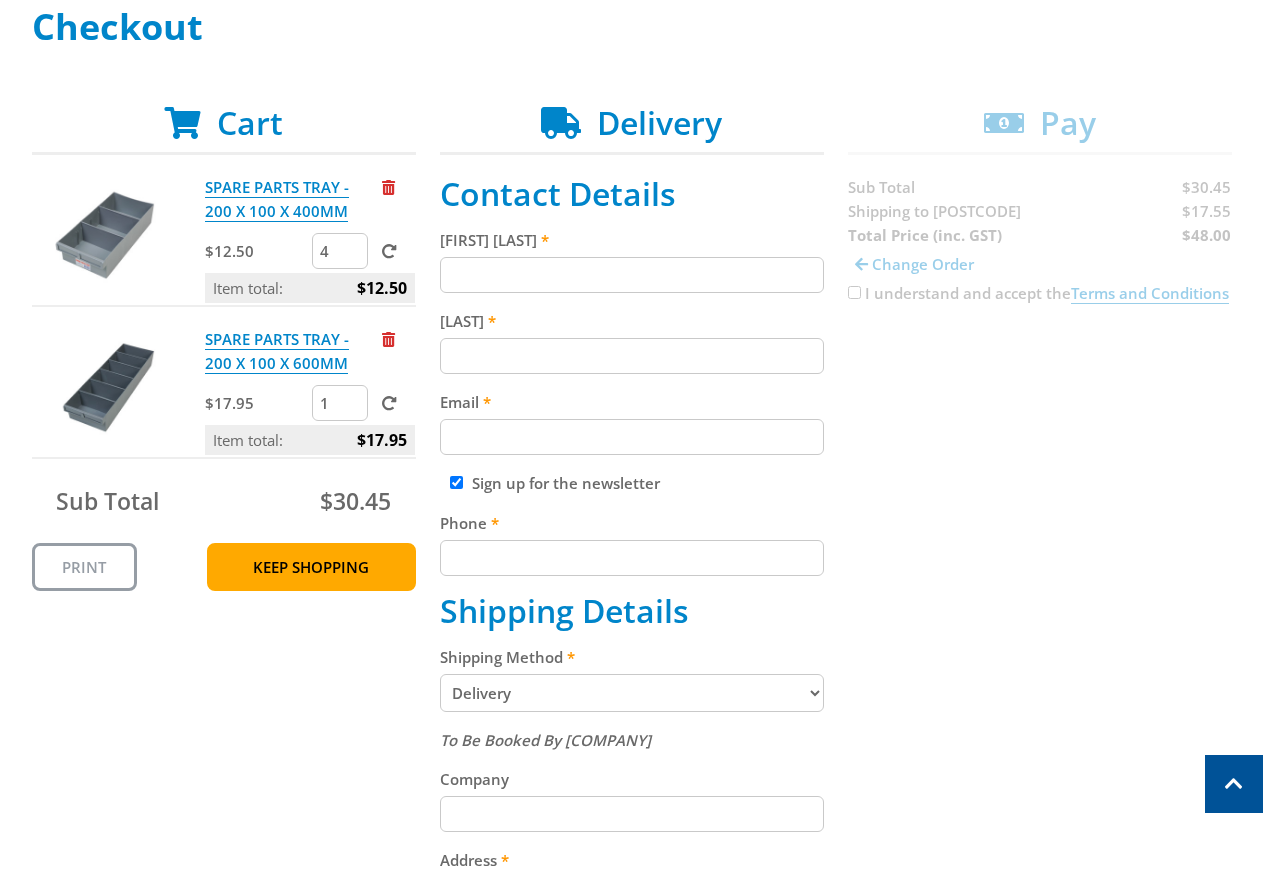 click on "4" at bounding box center [340, 251] 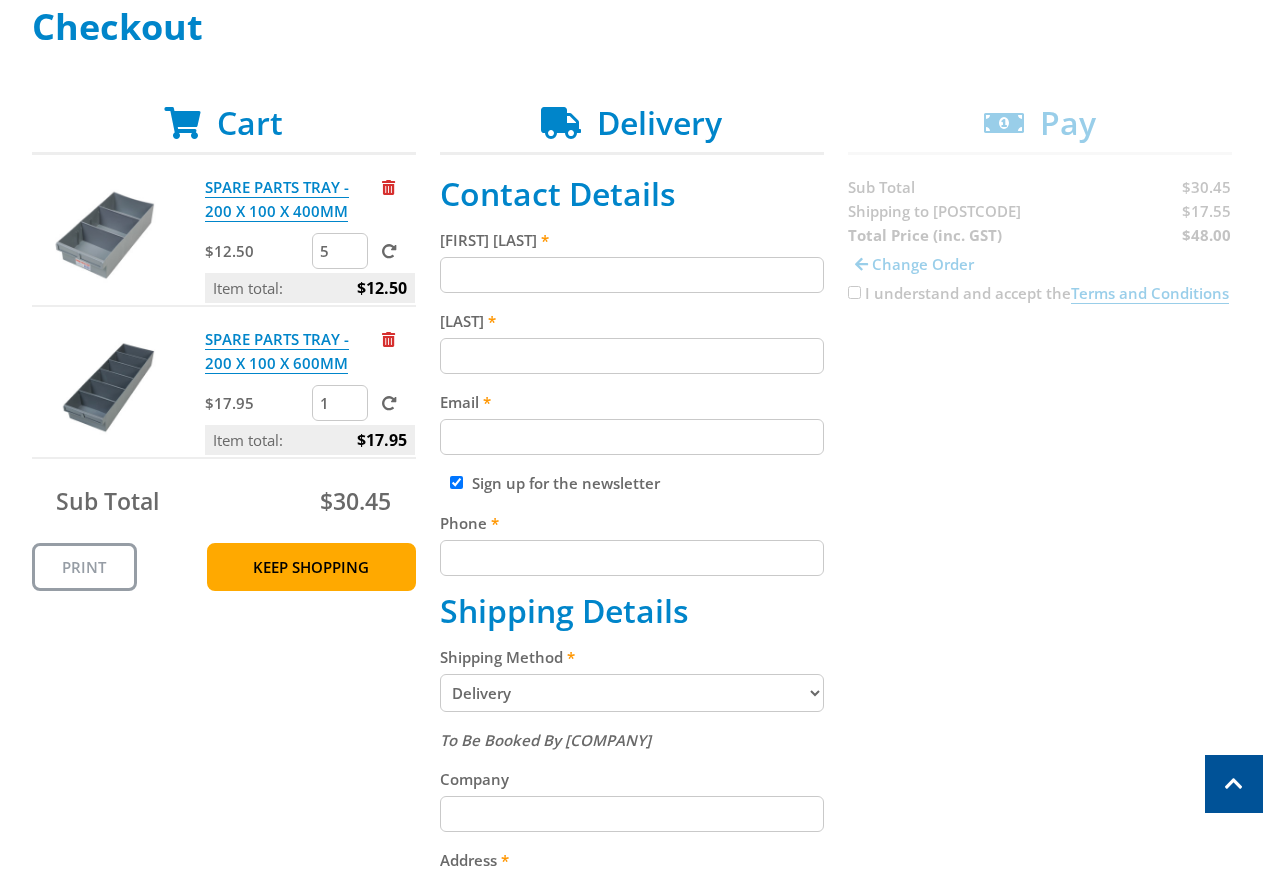 click on "5" at bounding box center (340, 251) 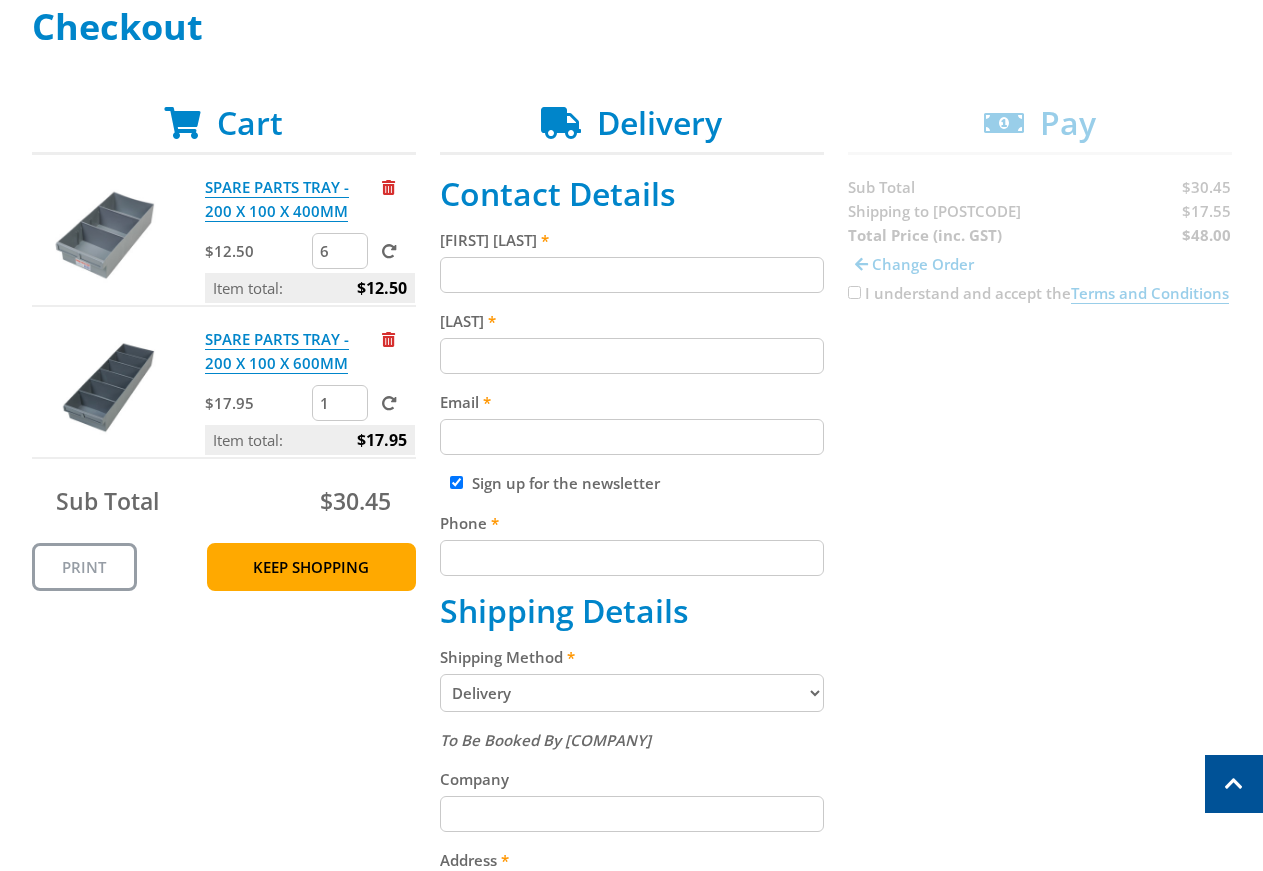 click on "6" at bounding box center [340, 251] 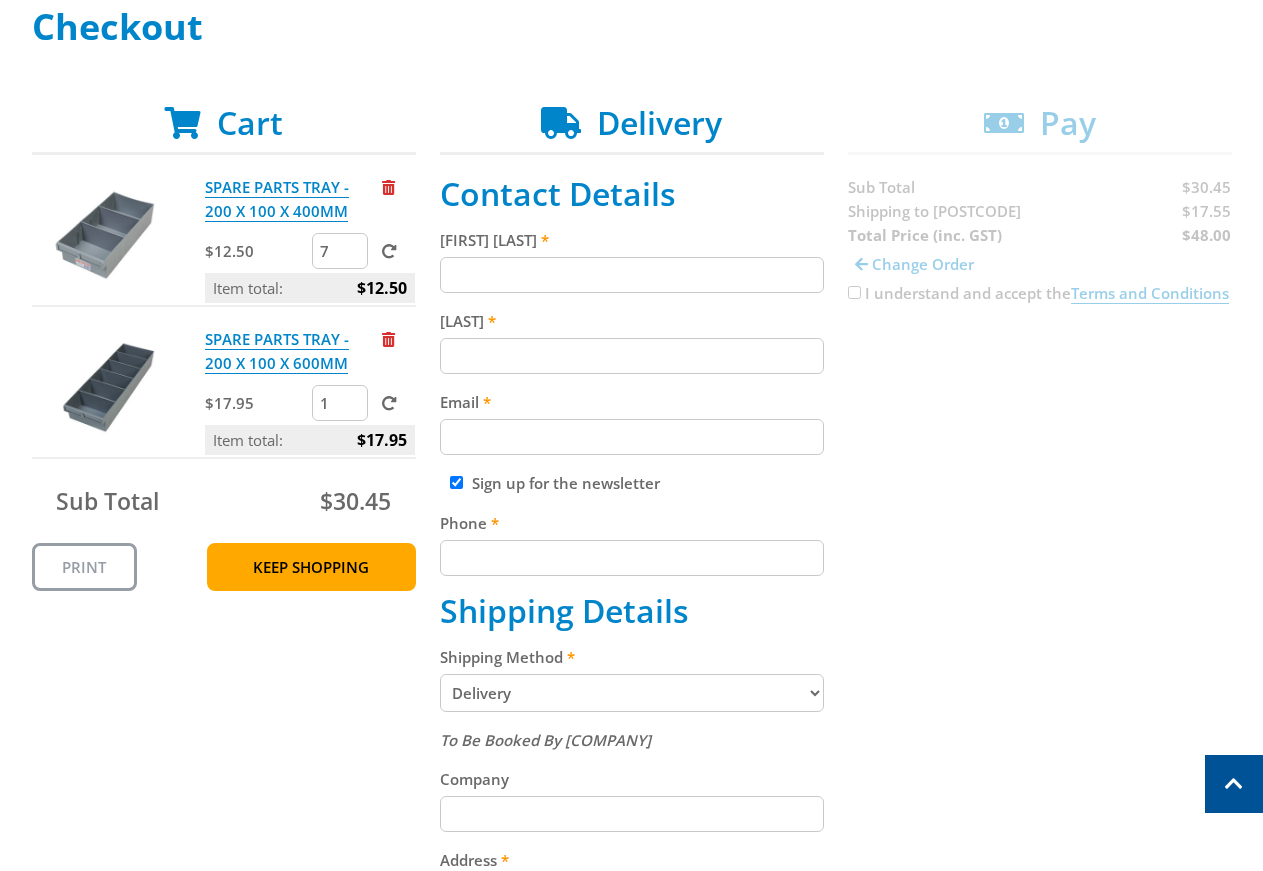 click on "7" at bounding box center (340, 251) 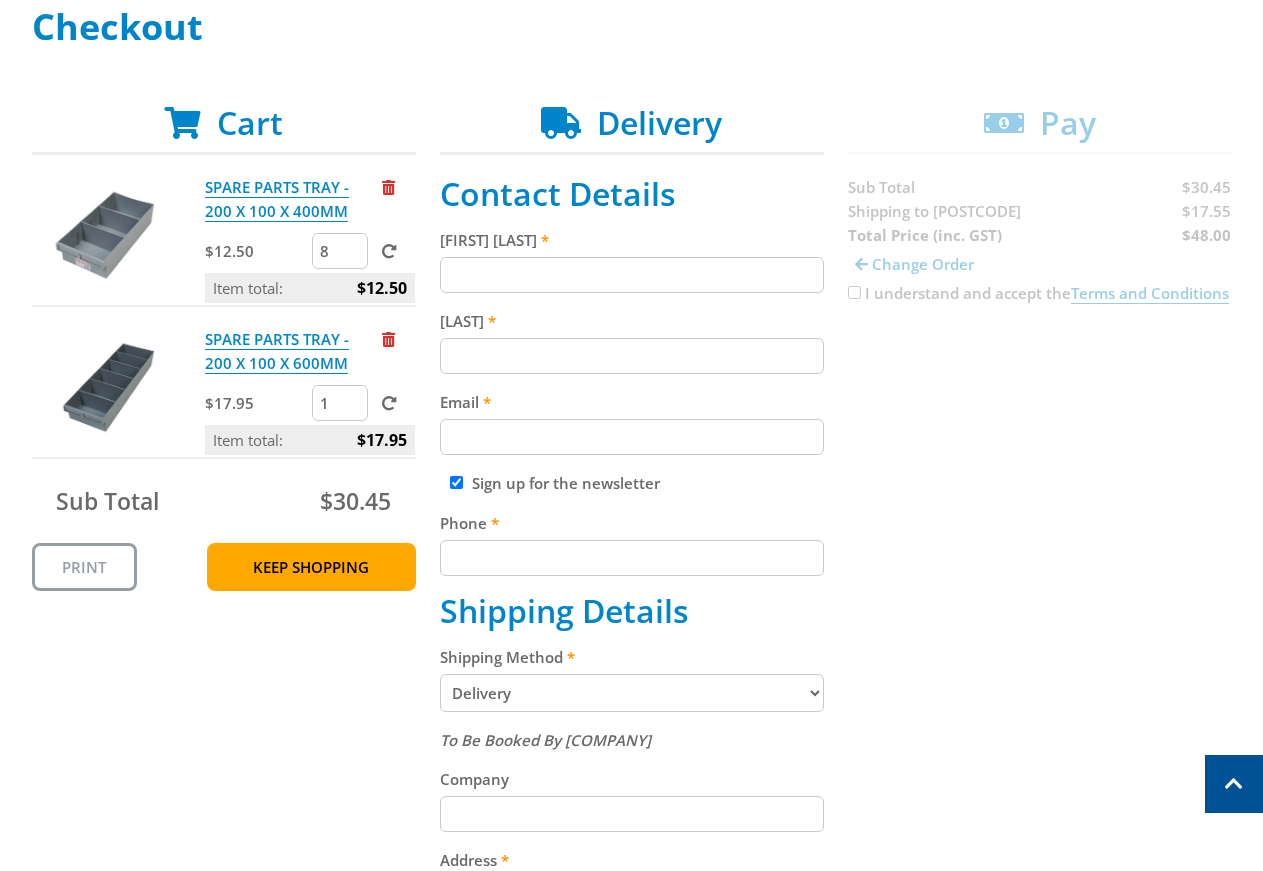 click on "8" at bounding box center [340, 251] 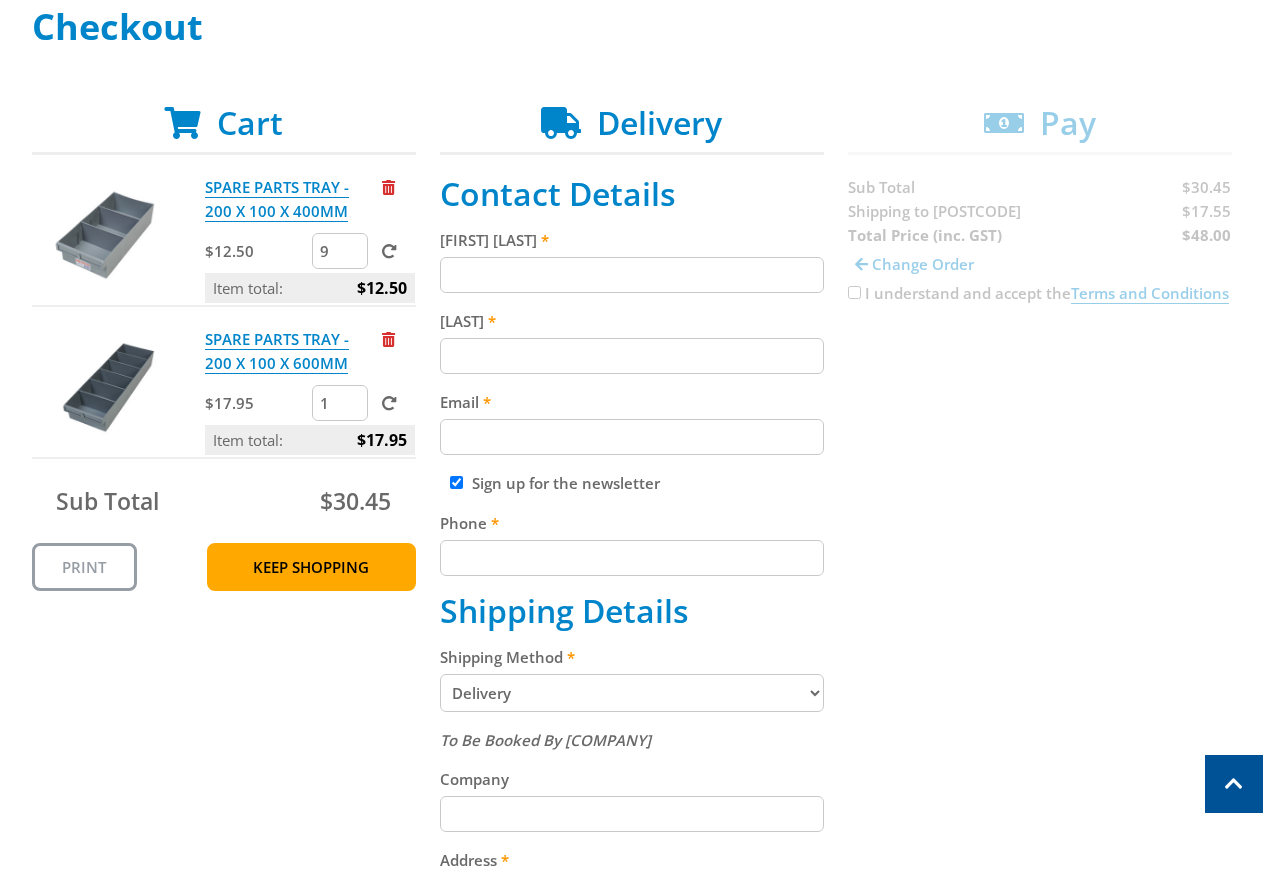 click on "9" at bounding box center [340, 251] 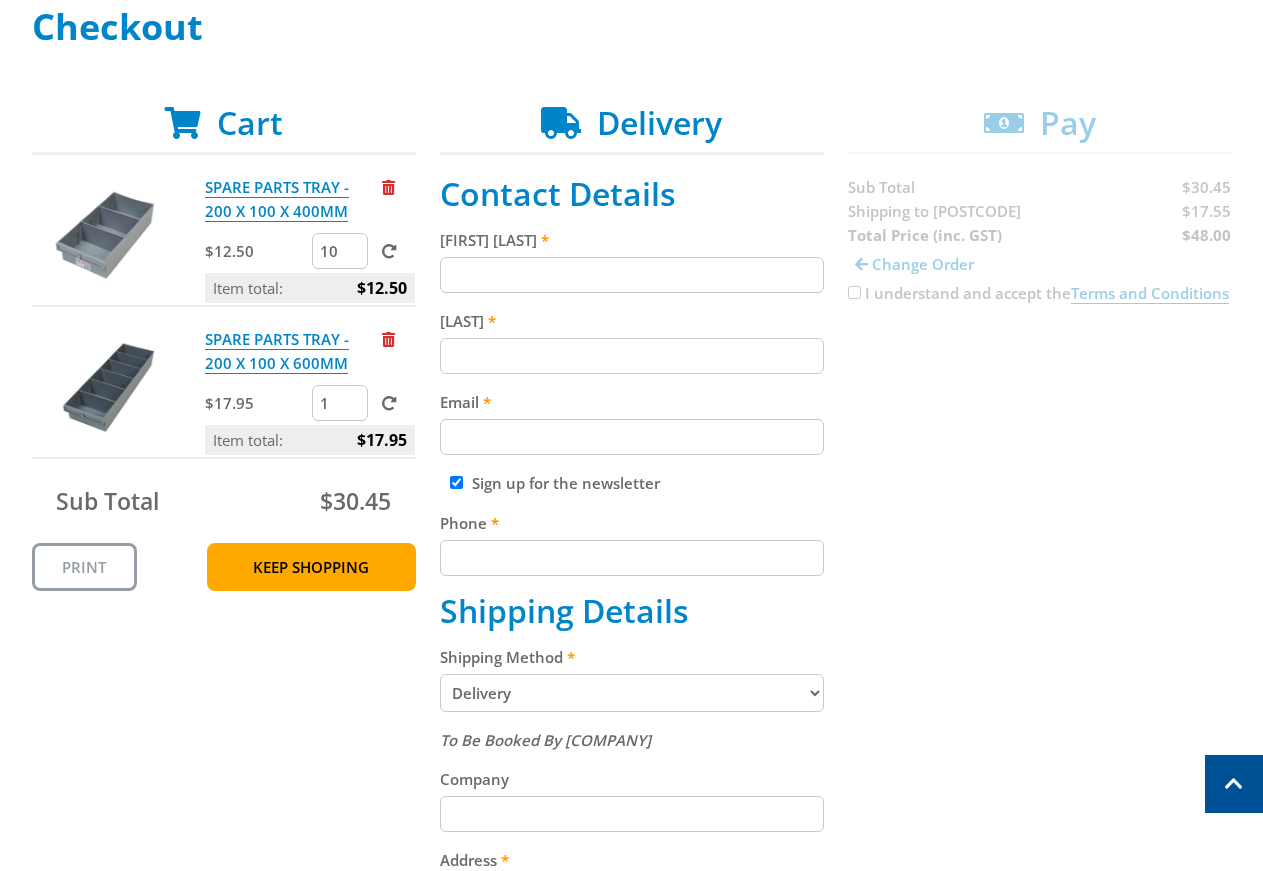 click on "10" at bounding box center [340, 251] 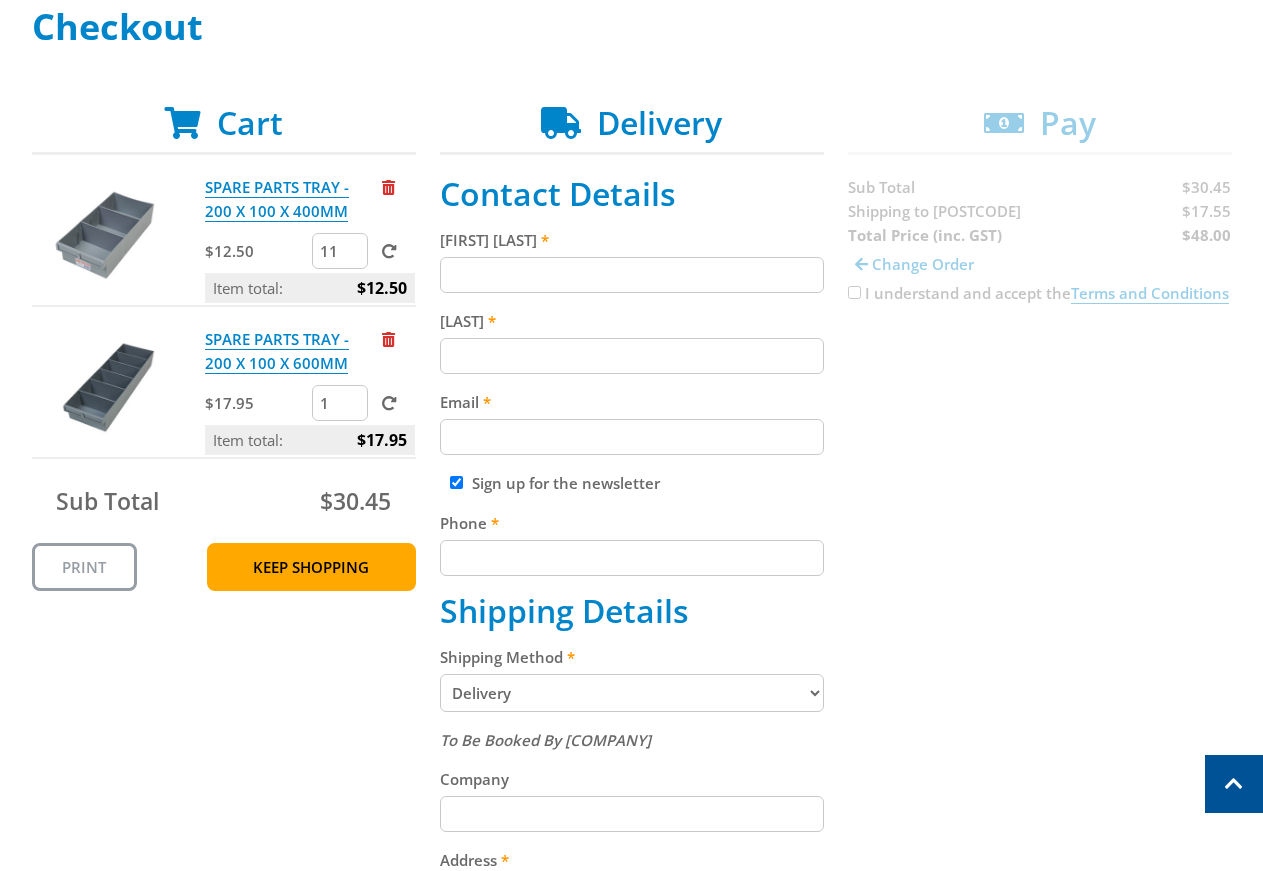 click on "11" at bounding box center [340, 251] 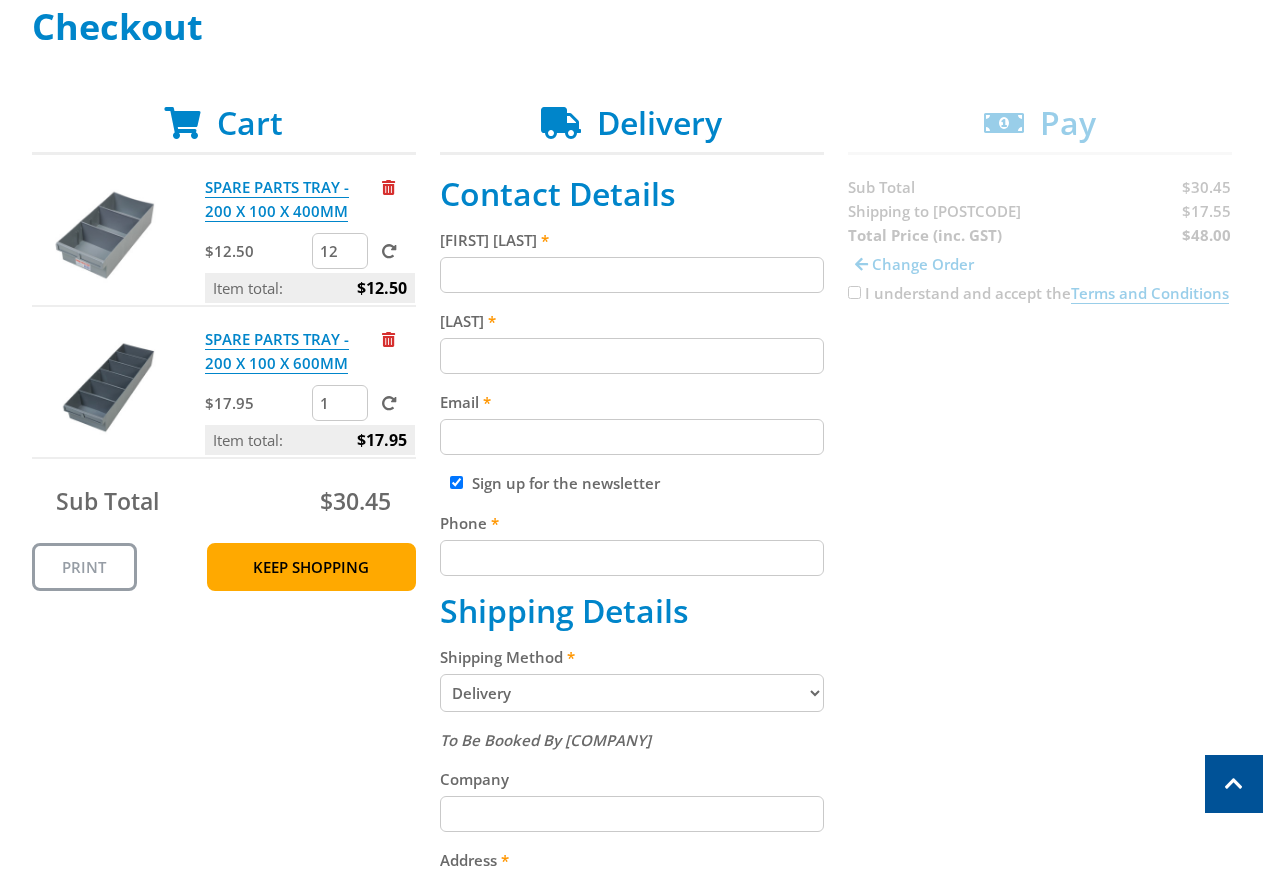 click on "12" at bounding box center [340, 251] 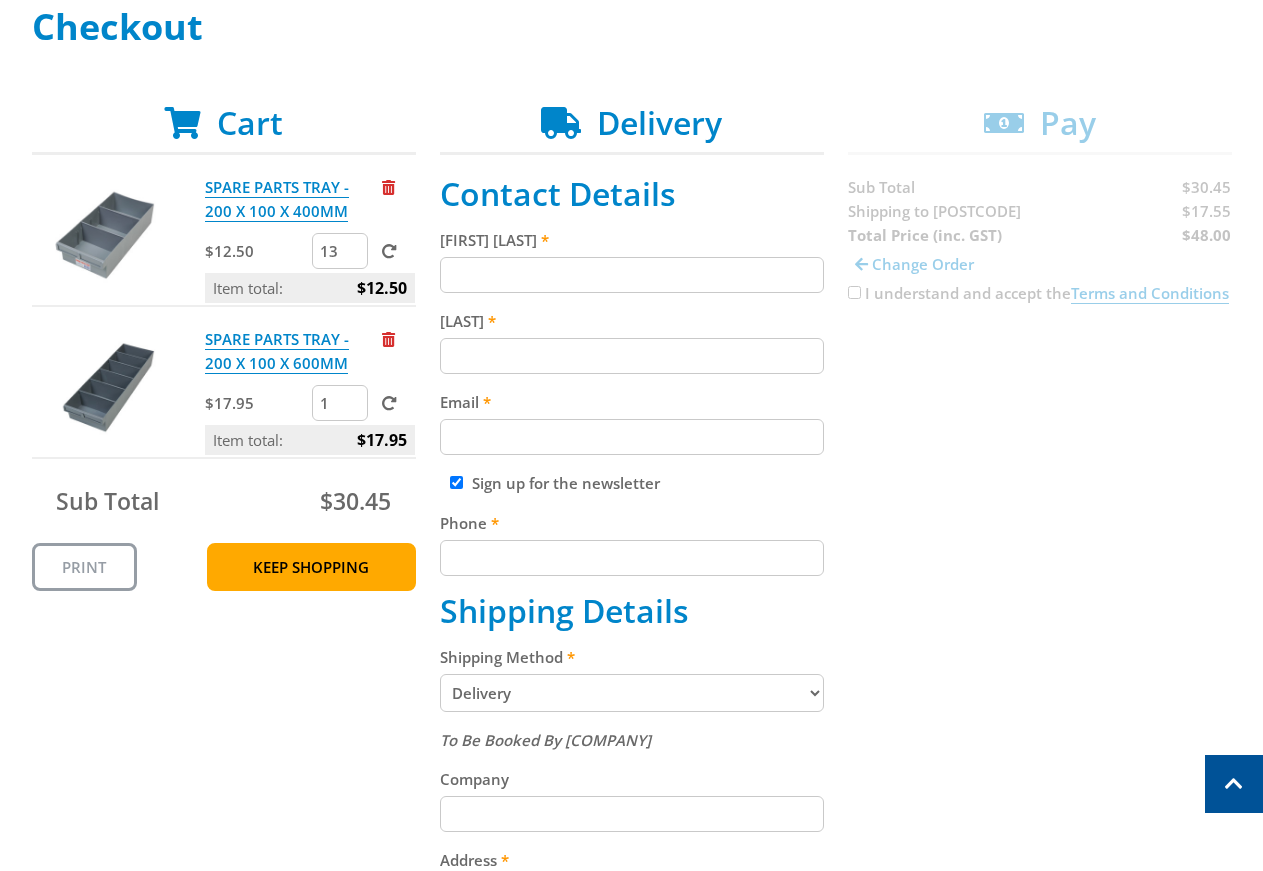 click on "13" at bounding box center (340, 251) 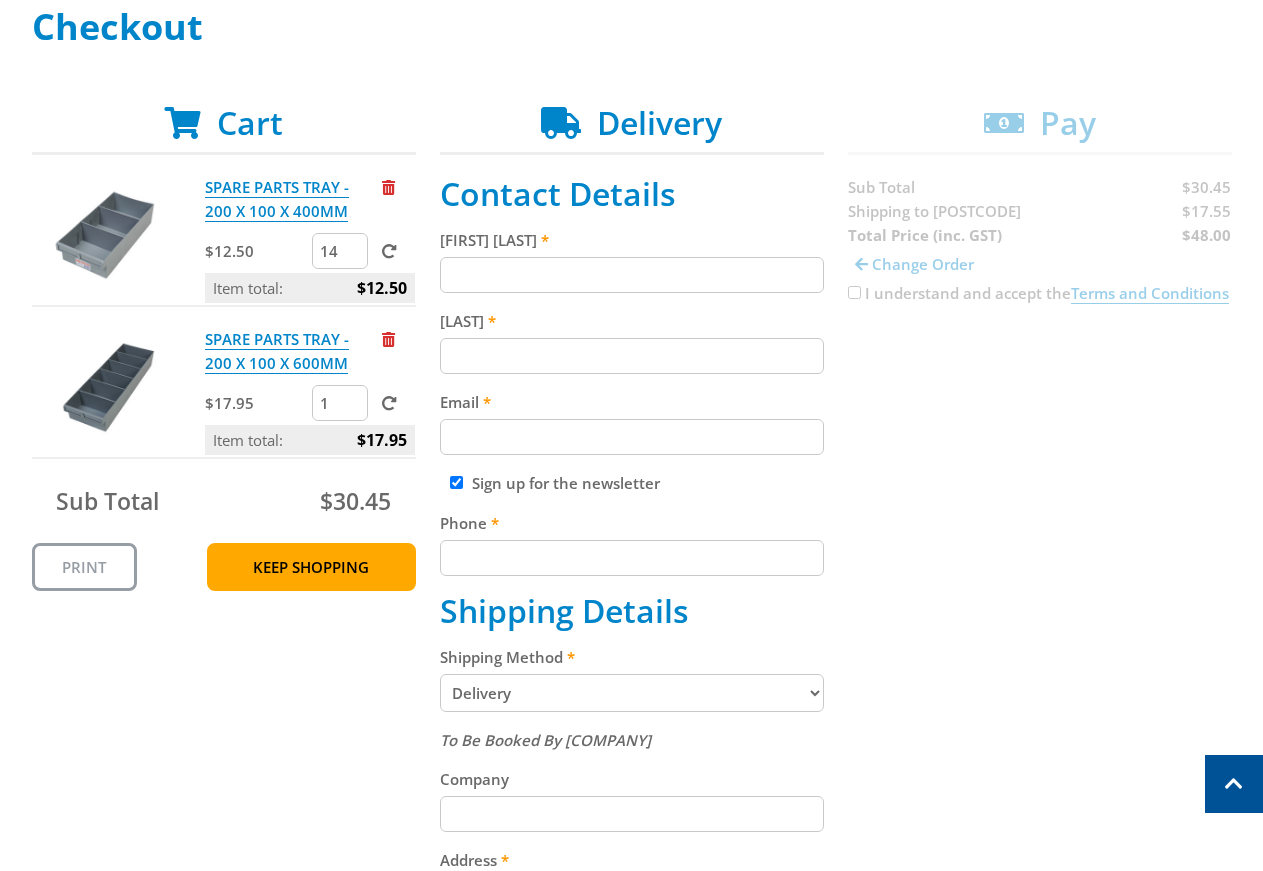 click on "14" at bounding box center [340, 251] 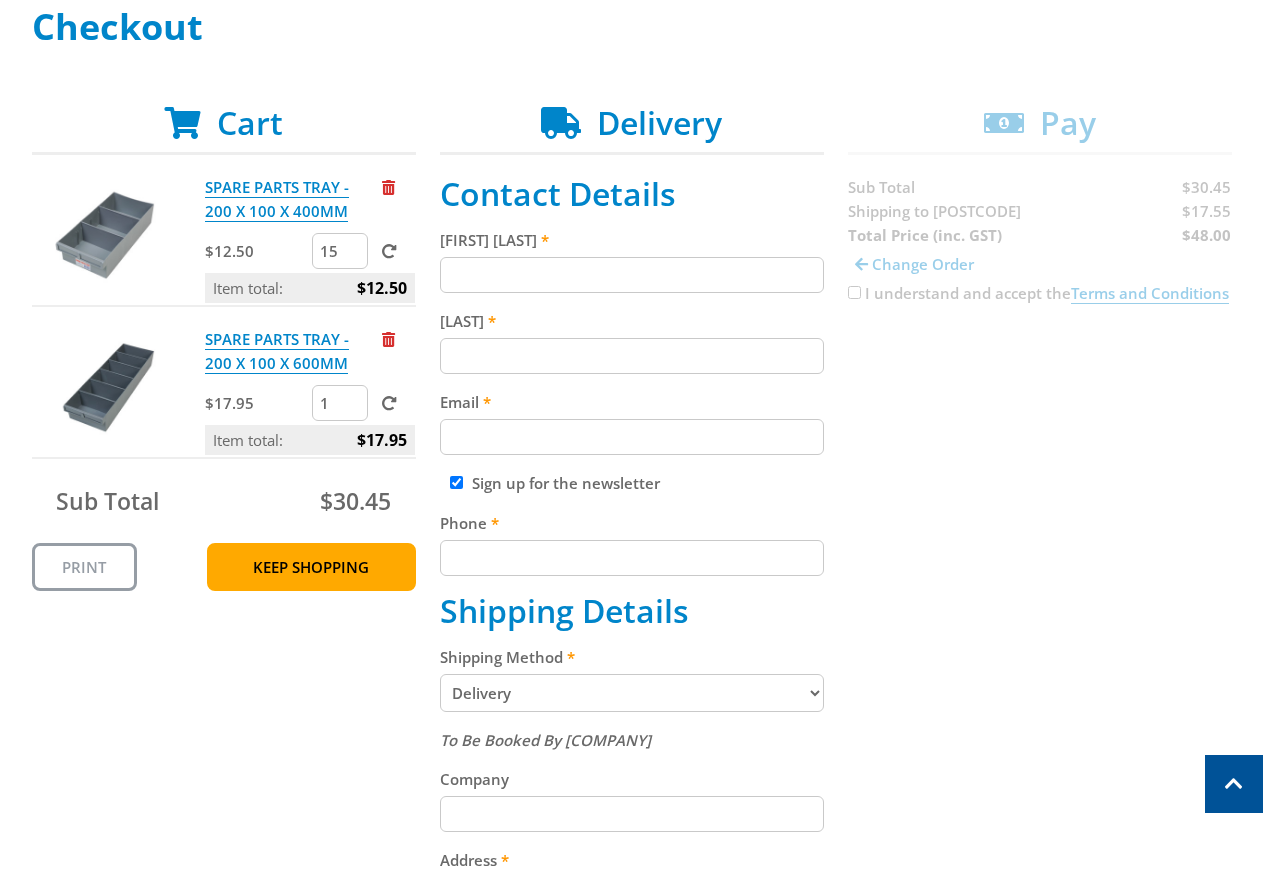 click on "15" at bounding box center (340, 251) 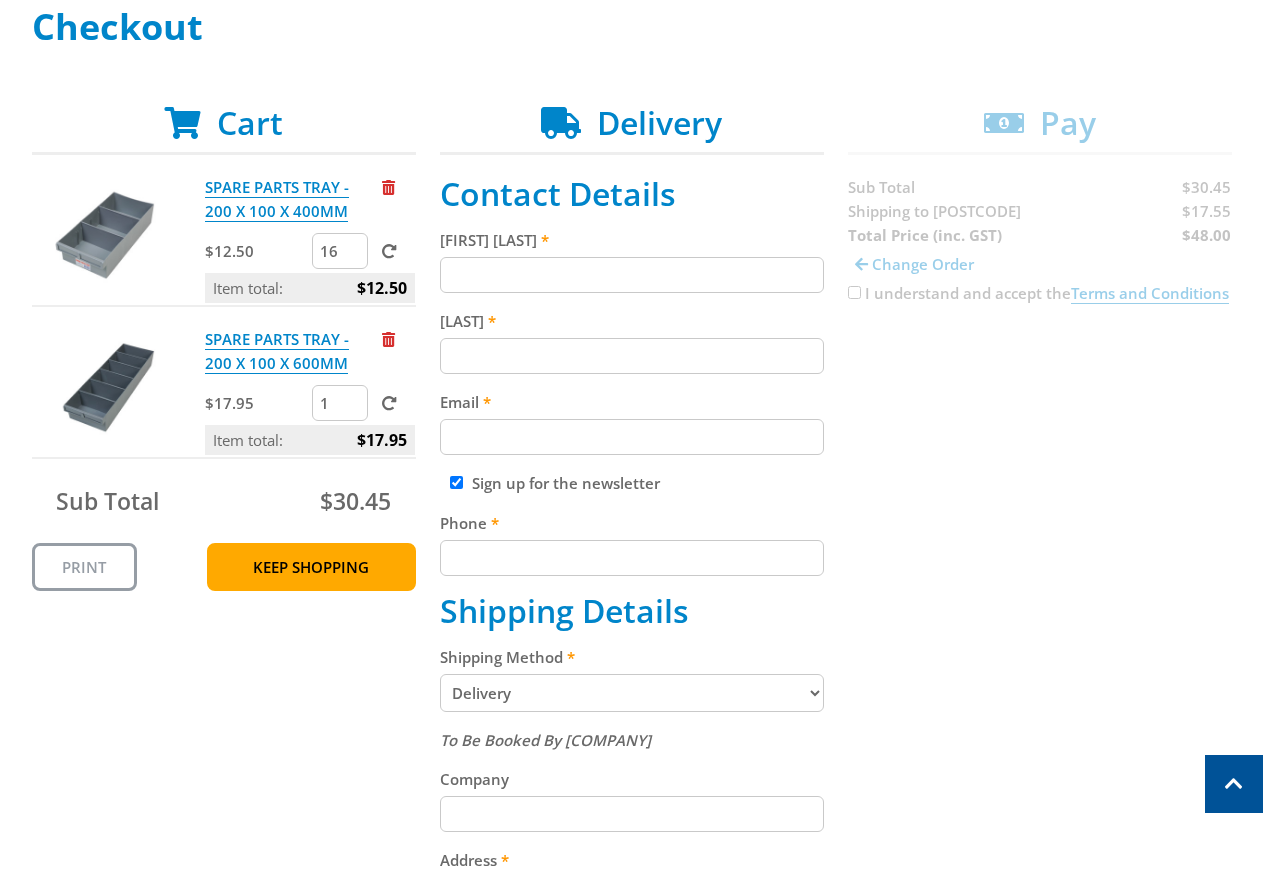 click on "16" at bounding box center (340, 251) 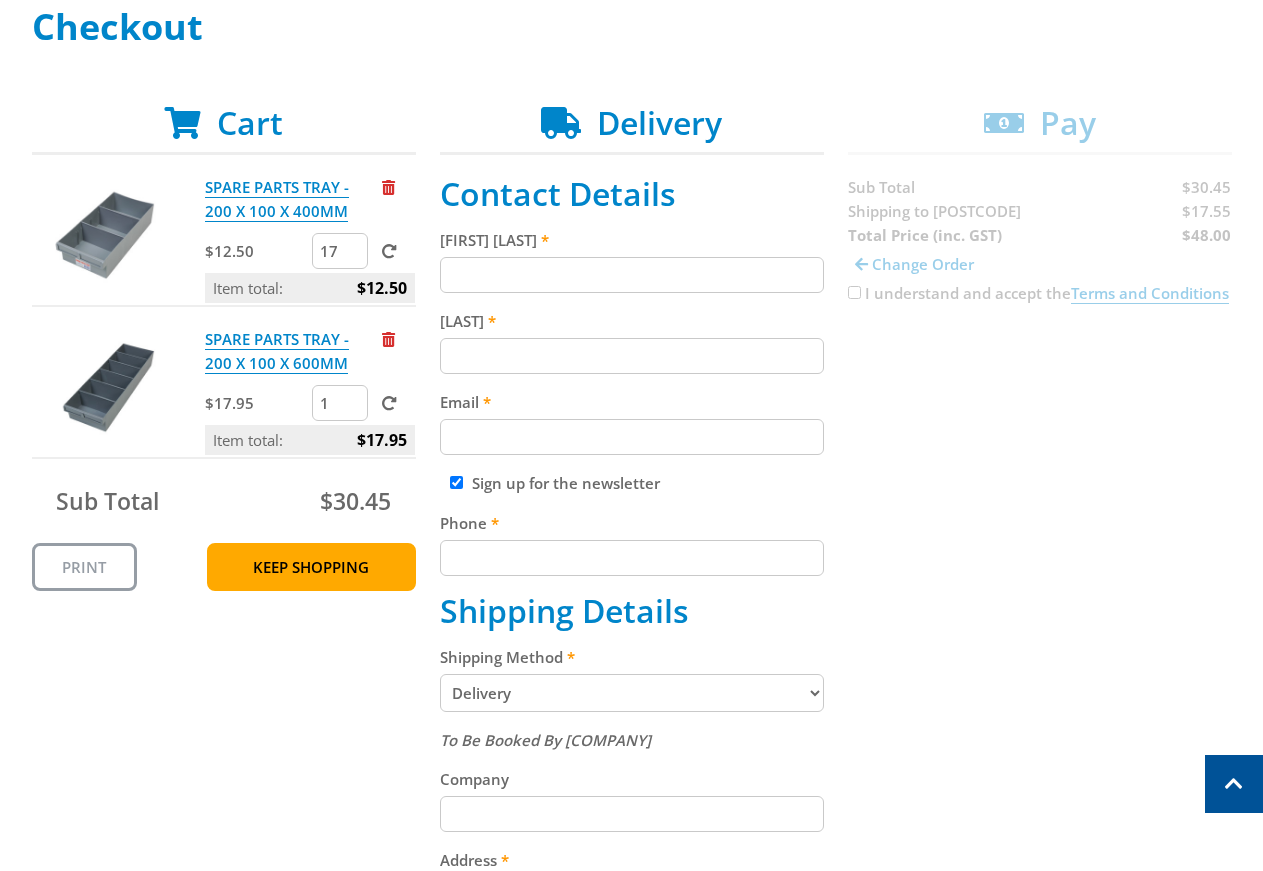 click on "17" at bounding box center (340, 251) 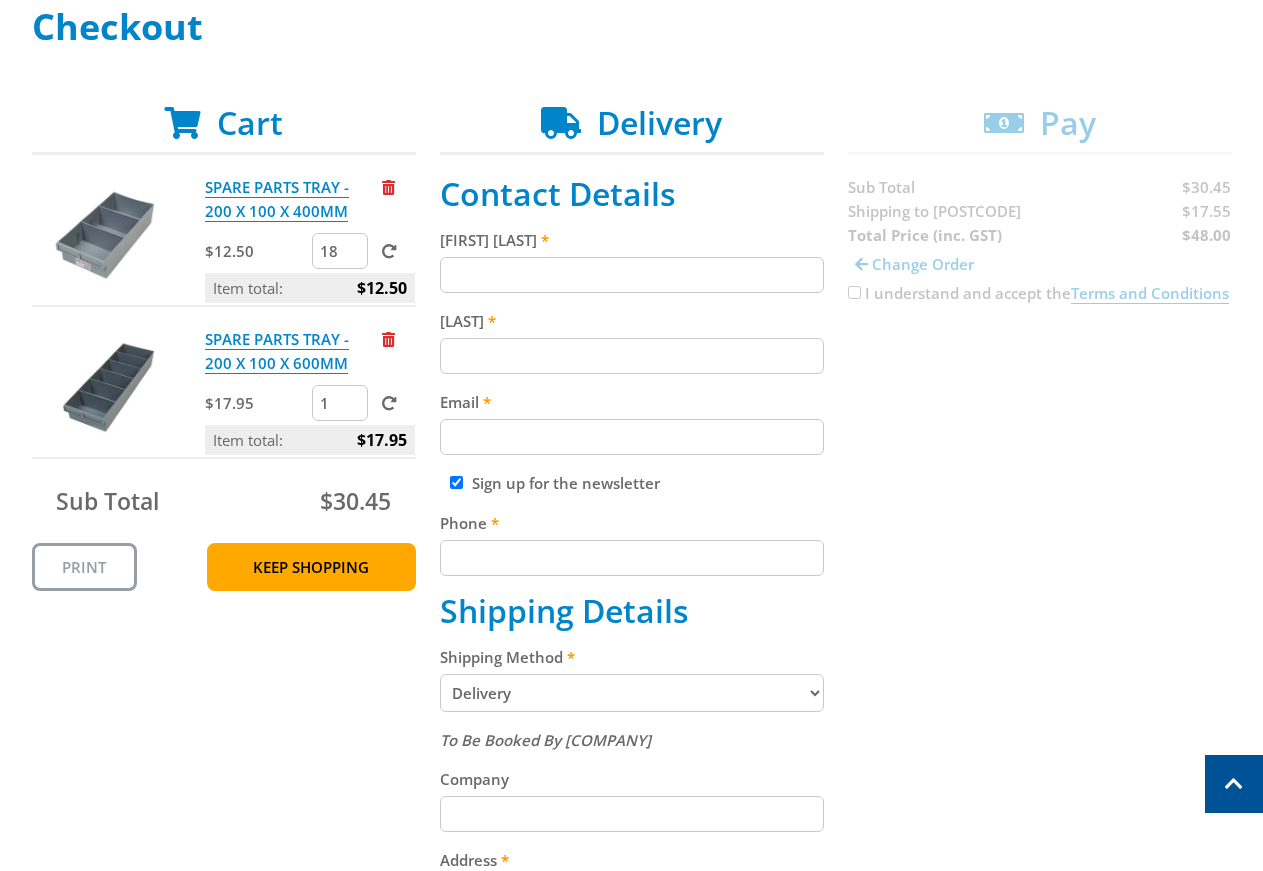 click on "18" at bounding box center (340, 251) 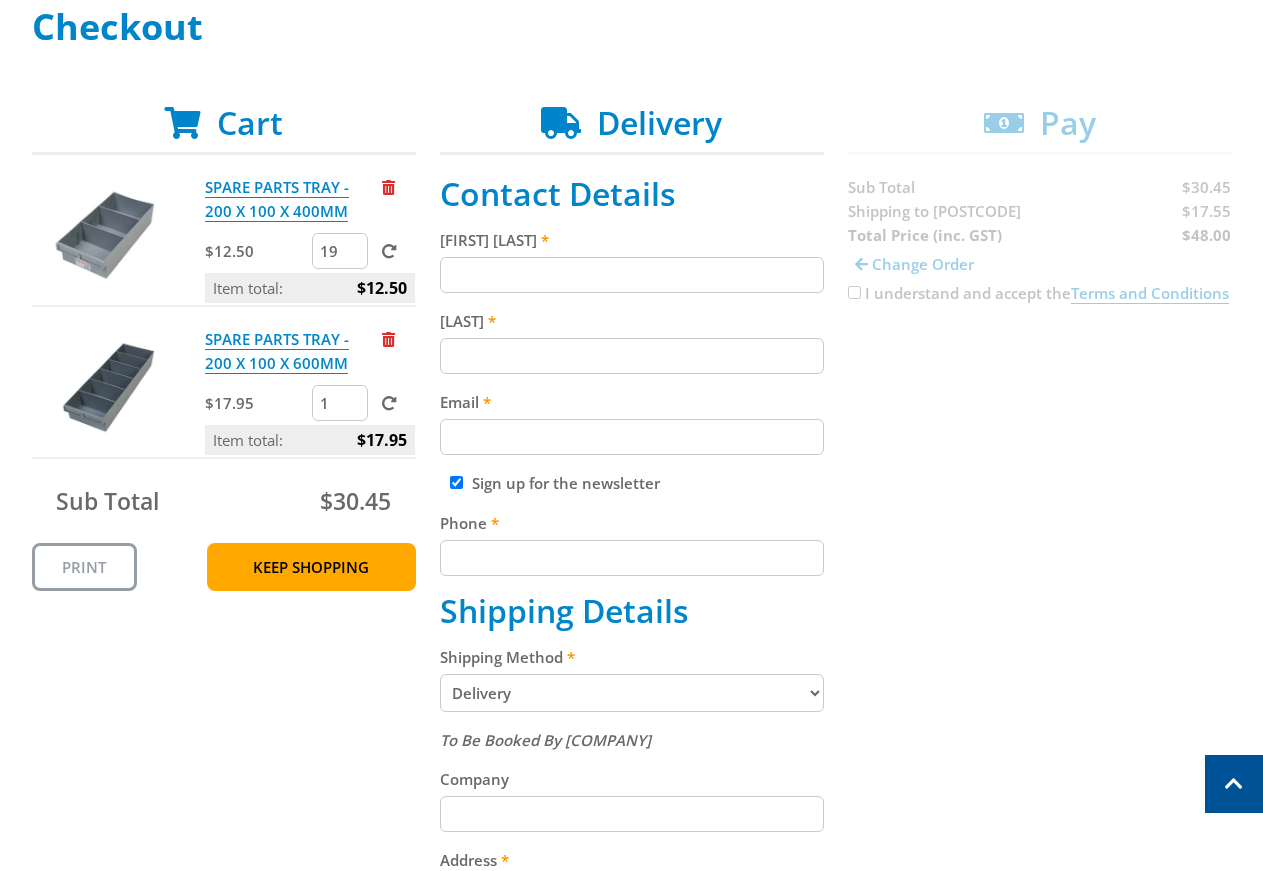 click on "19" at bounding box center (340, 251) 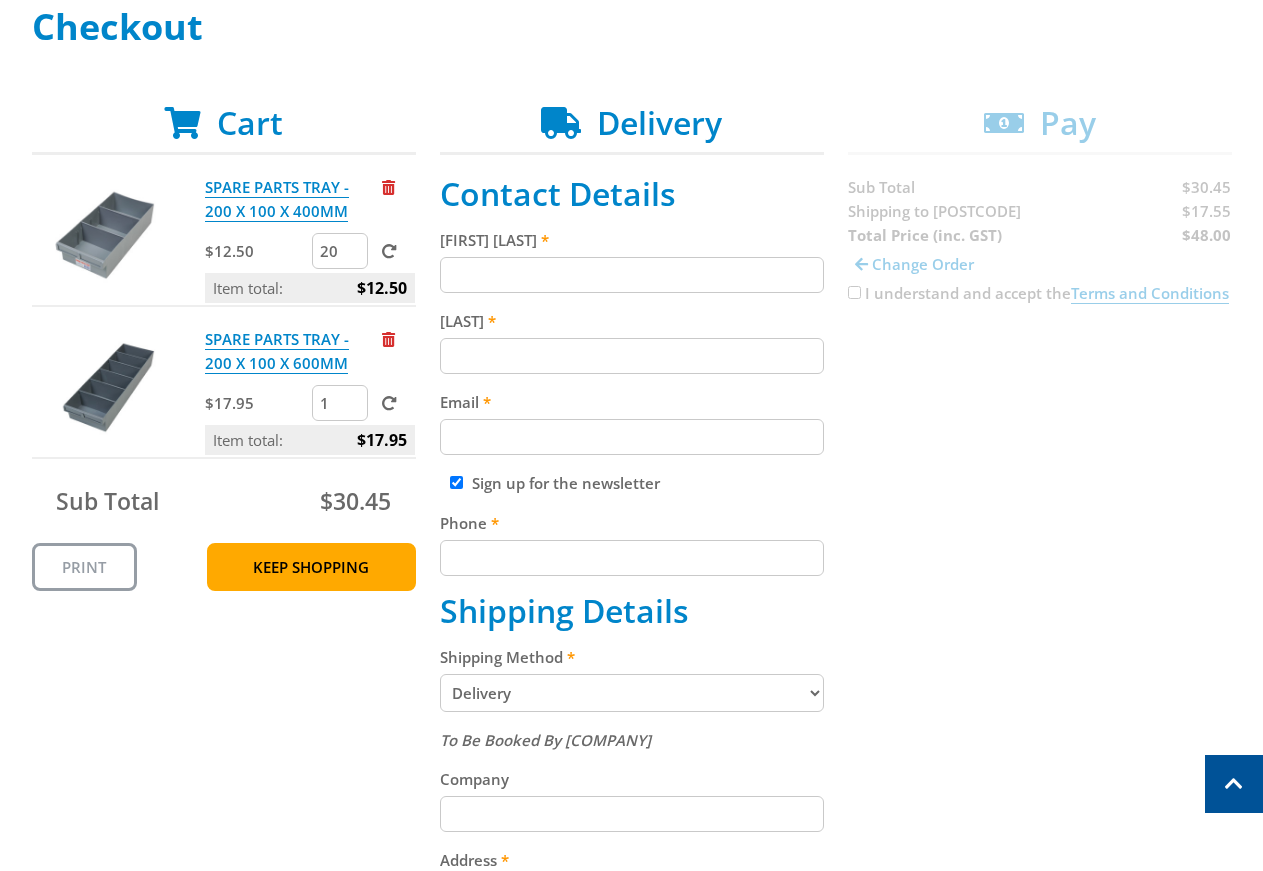 click on "20" at bounding box center [340, 251] 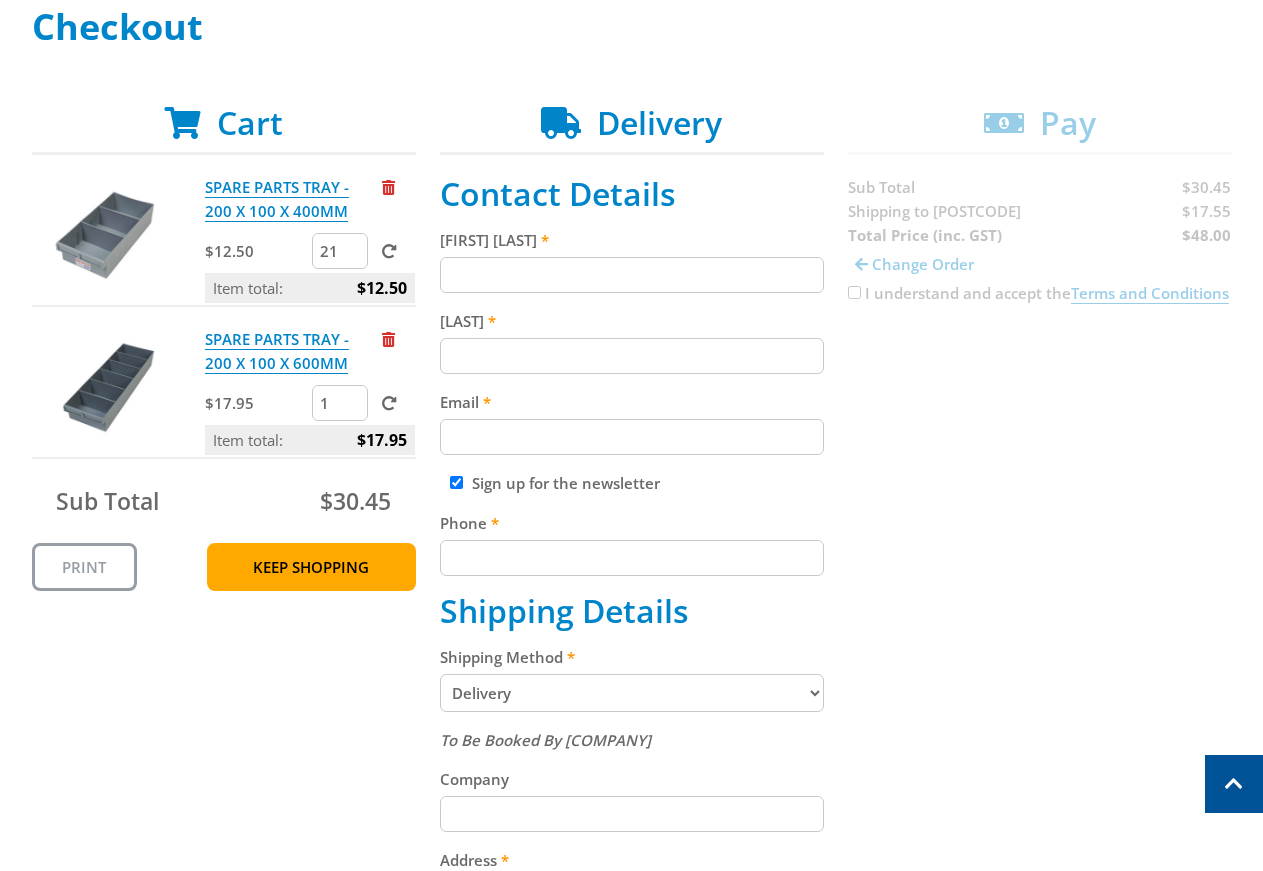 click on "21" at bounding box center [340, 251] 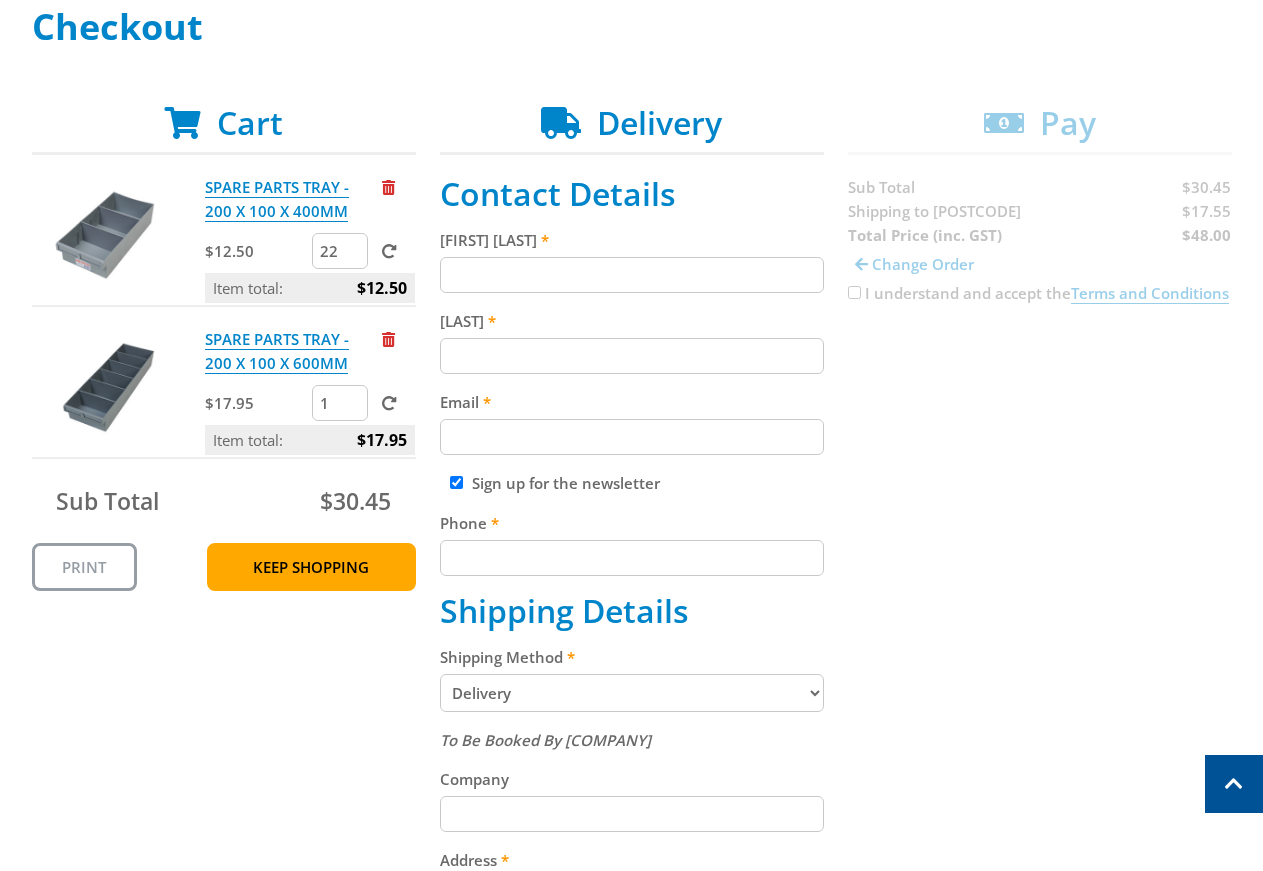click on "22" at bounding box center [340, 251] 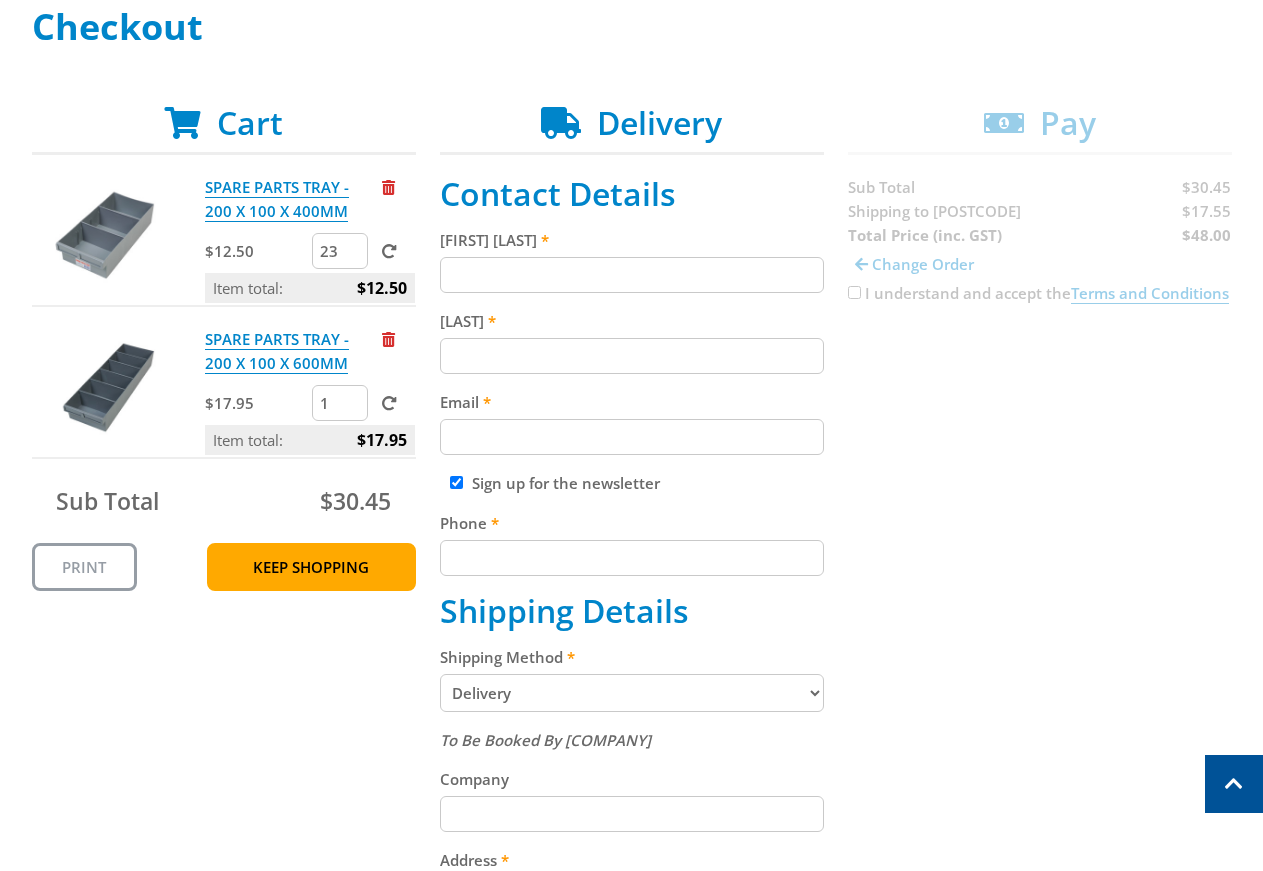 click on "23" at bounding box center [340, 251] 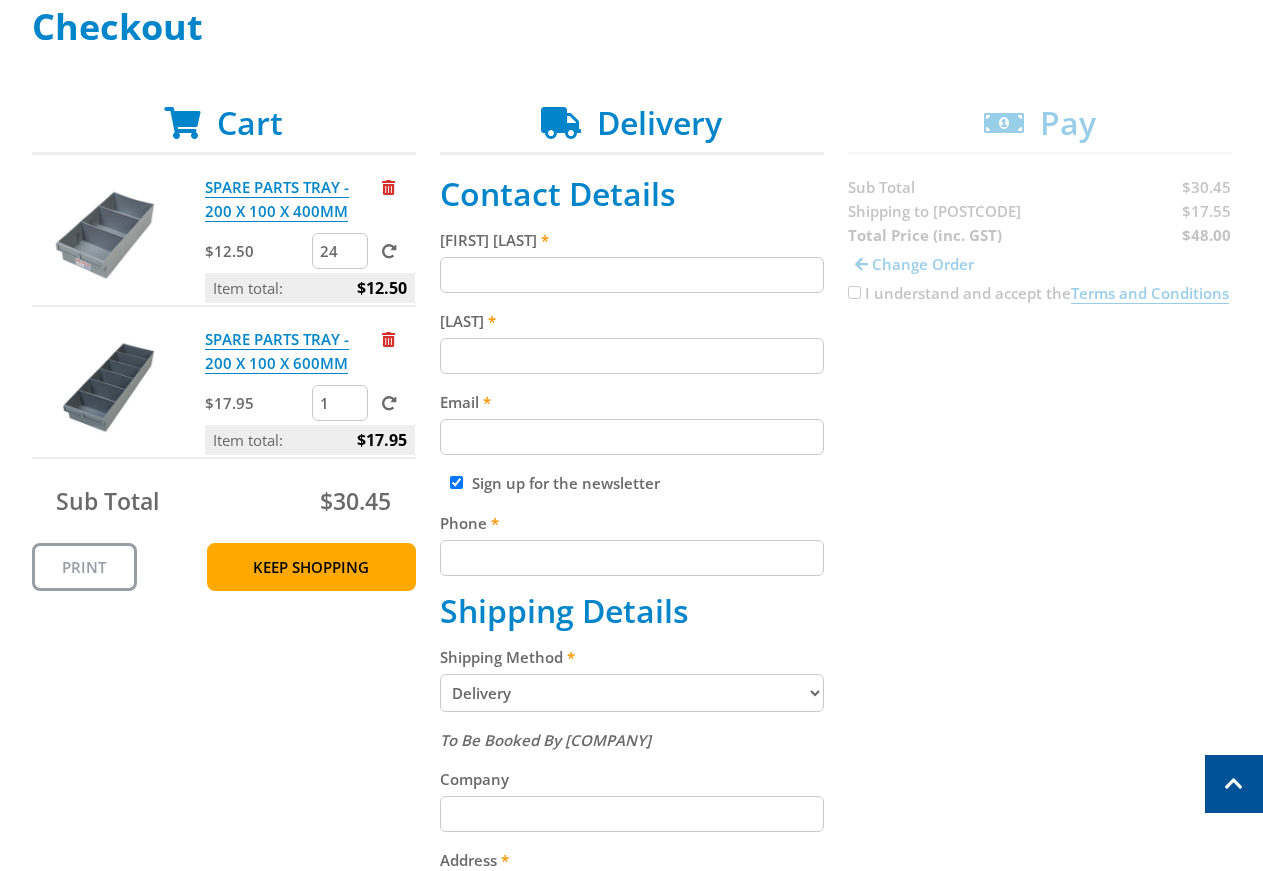 click on "24" at bounding box center [340, 251] 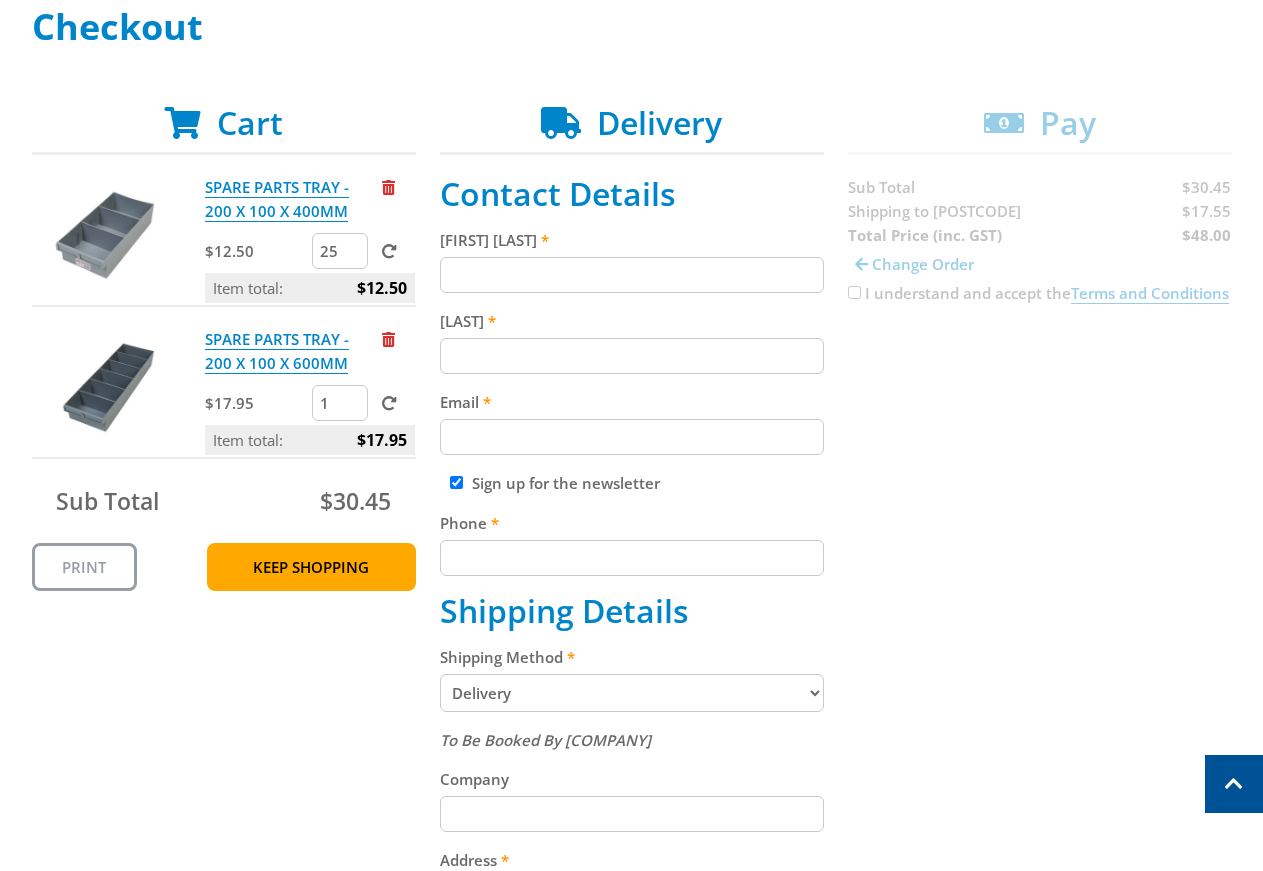 type on "25" 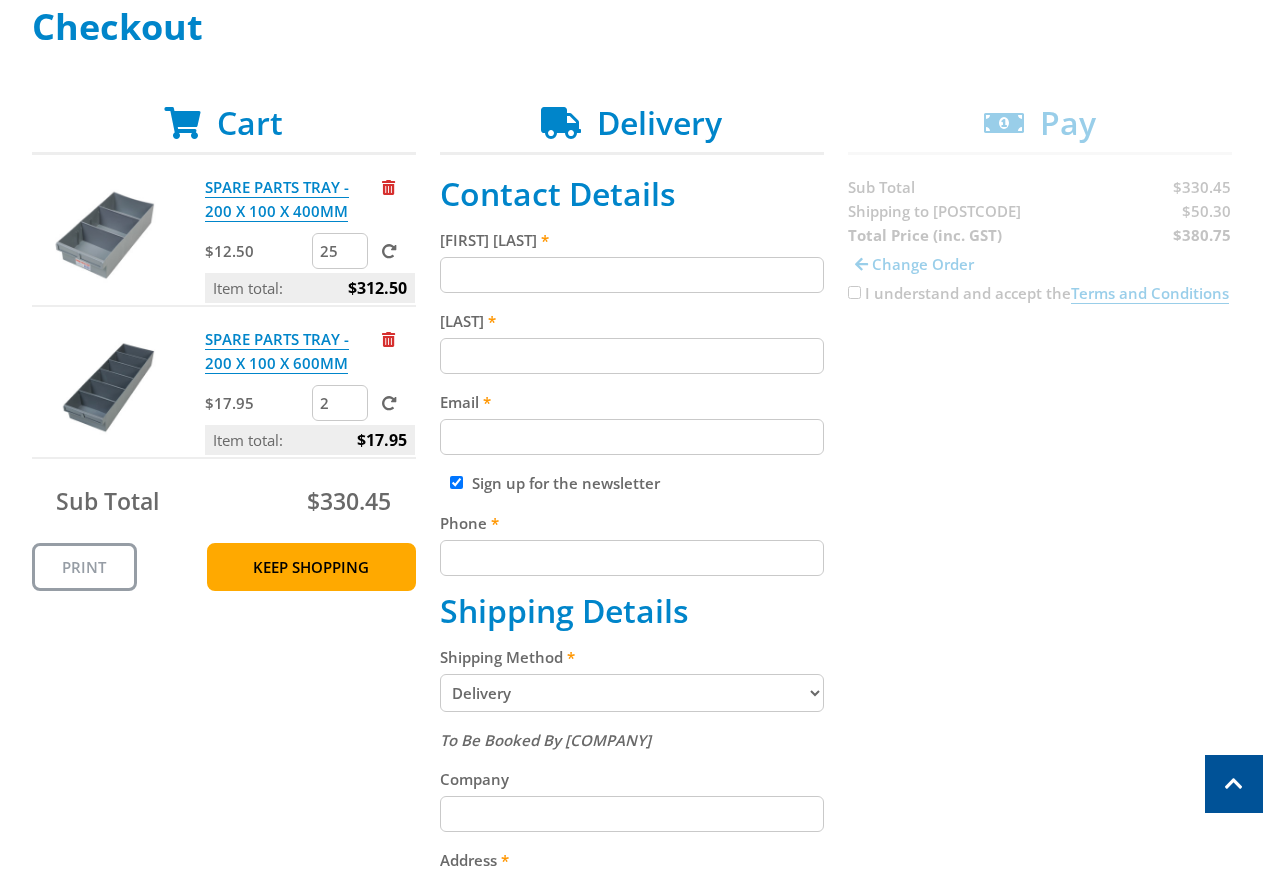 click on "2" at bounding box center [340, 403] 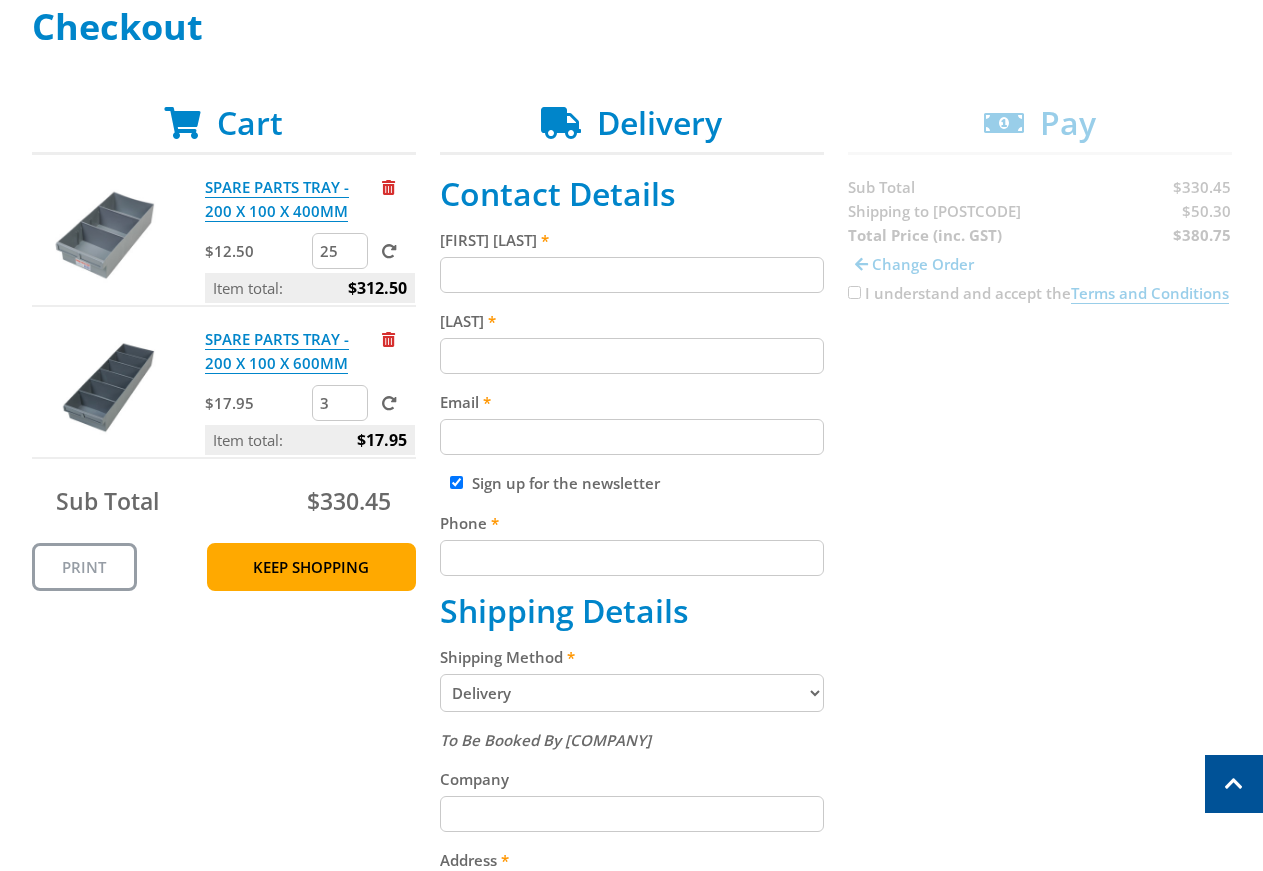 click on "3" at bounding box center [340, 403] 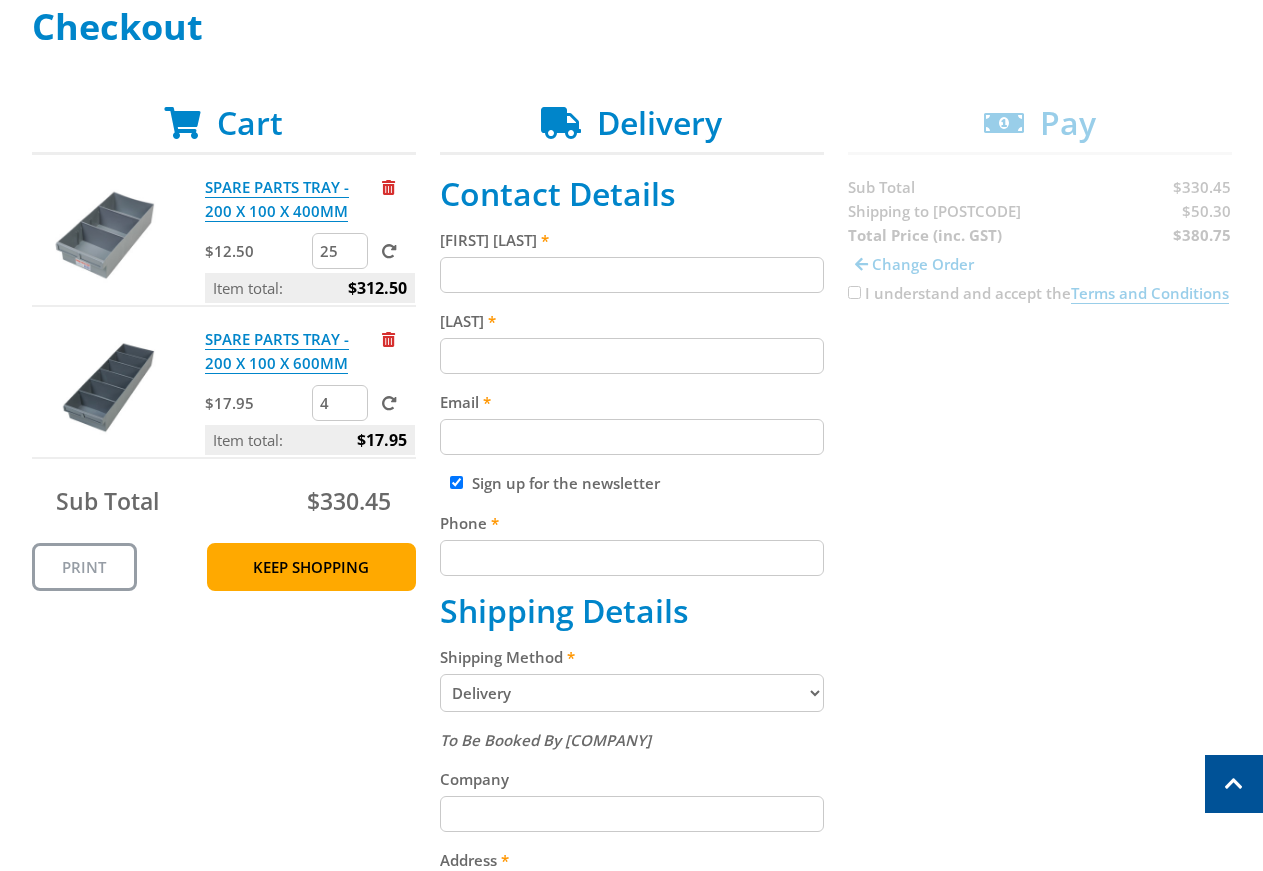 click on "4" at bounding box center (340, 403) 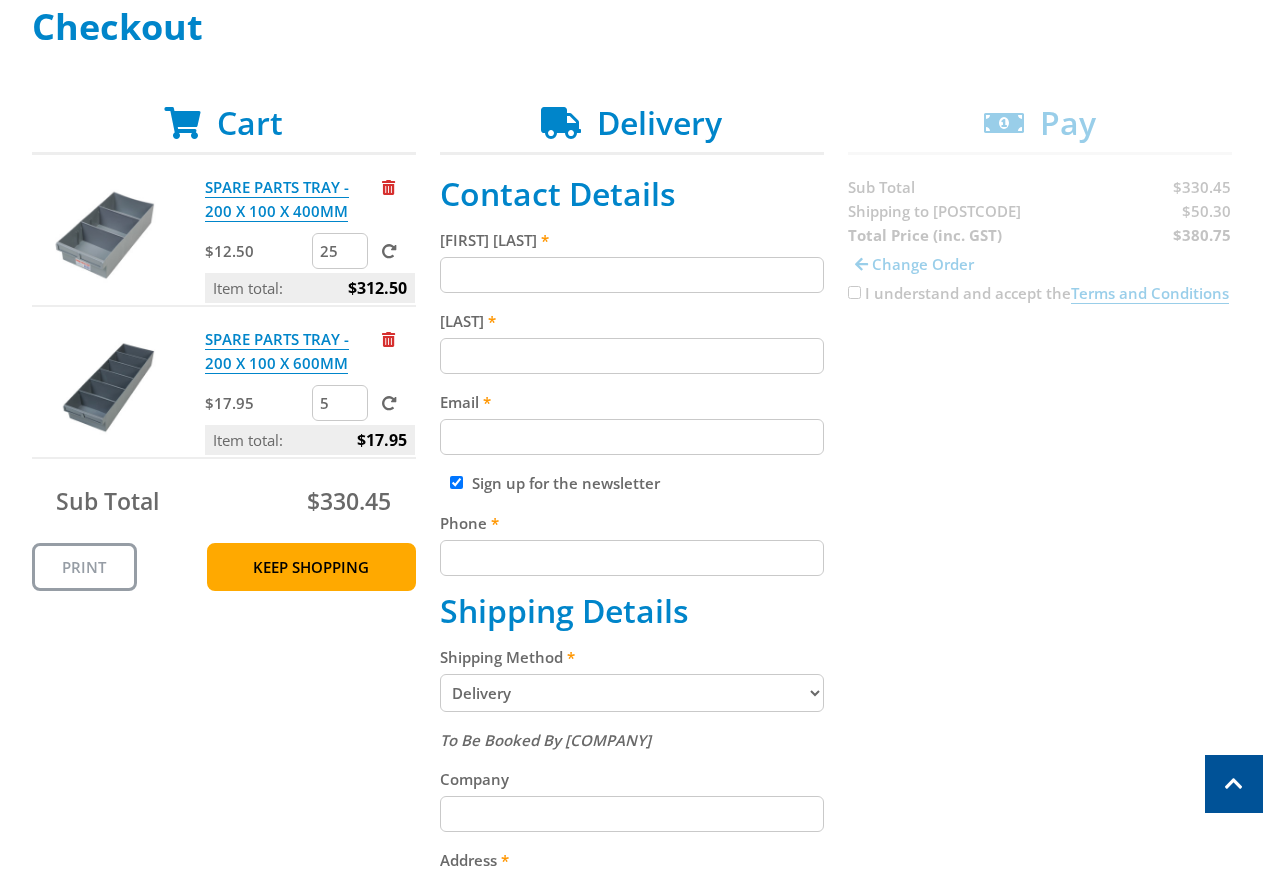 click on "5" at bounding box center (340, 403) 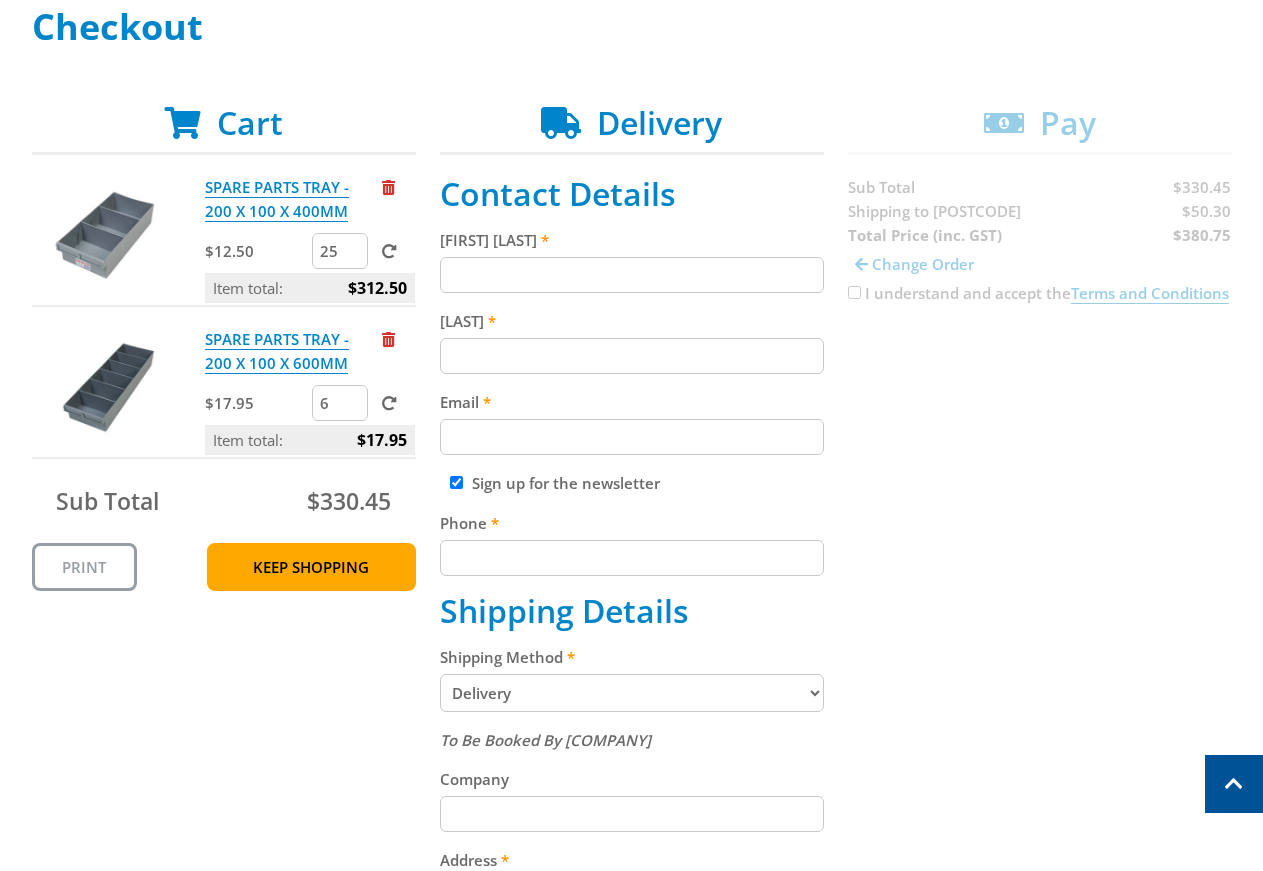 click on "6" at bounding box center (340, 403) 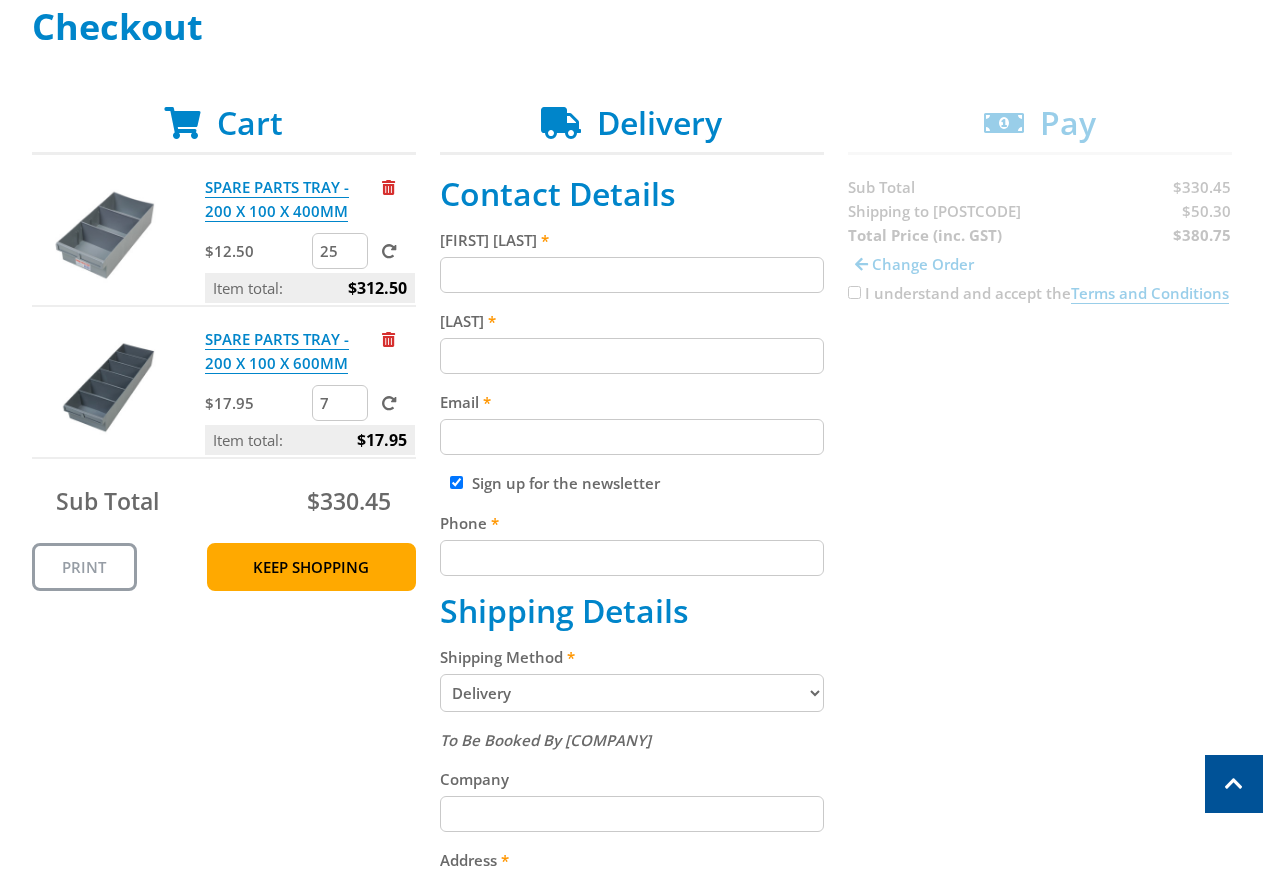 click on "7" at bounding box center (340, 403) 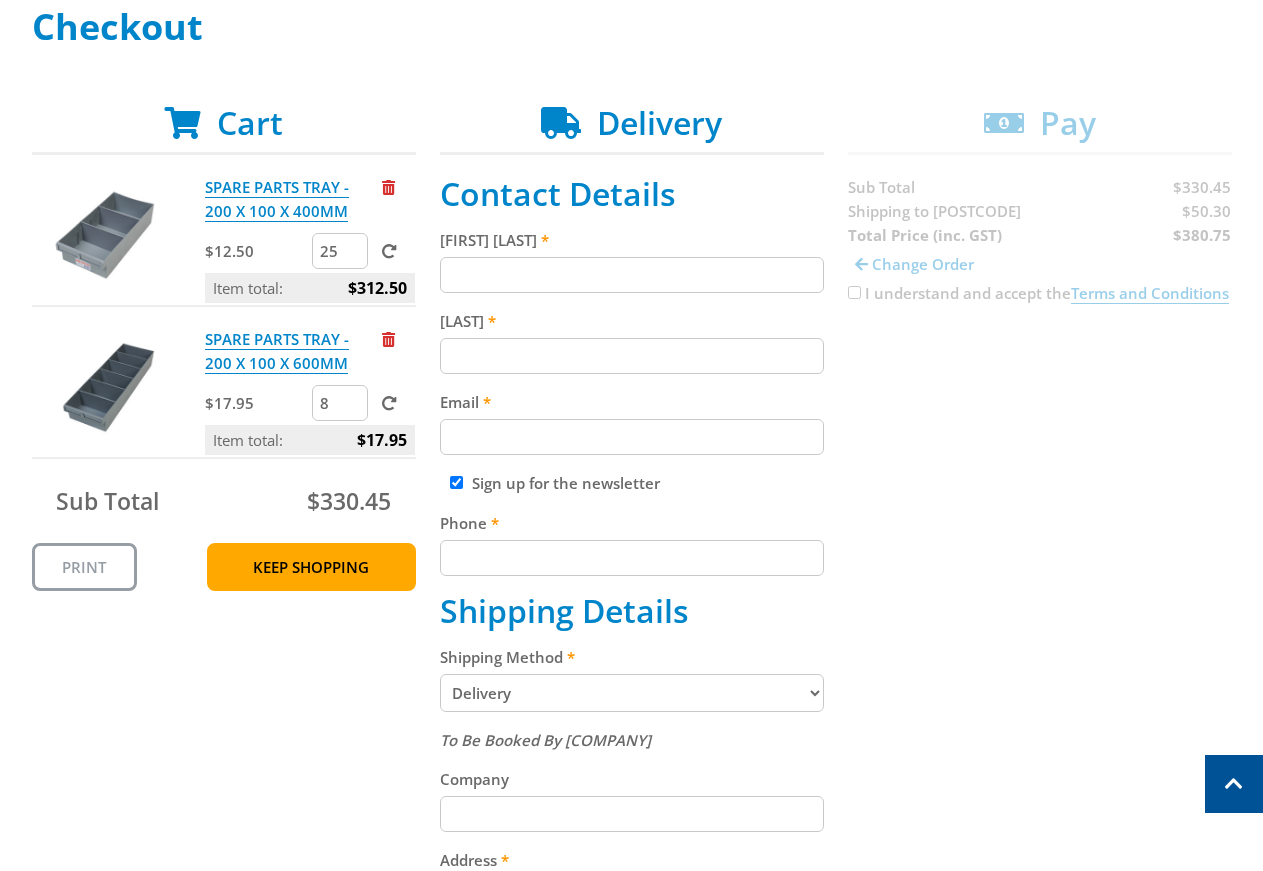 click on "8" at bounding box center (340, 403) 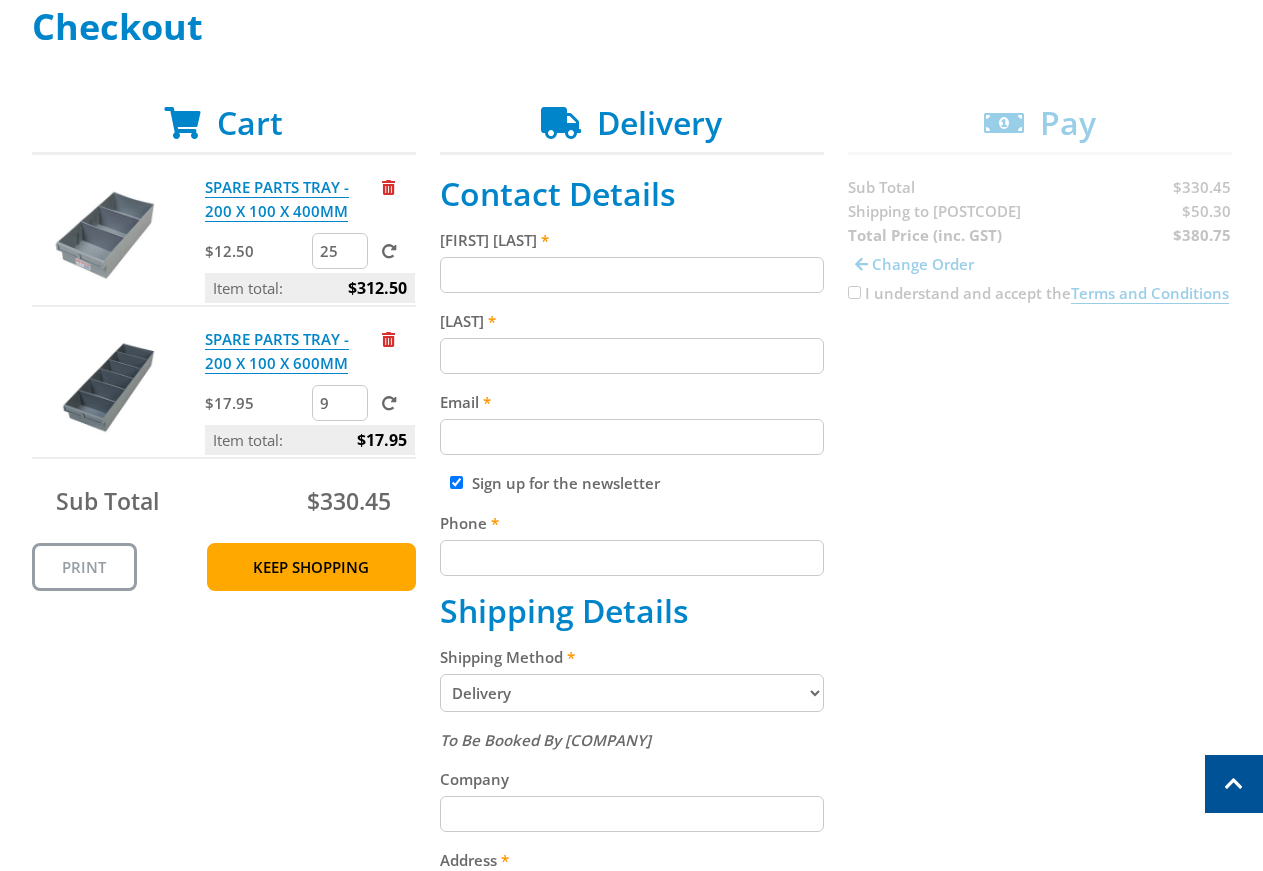 click on "9" at bounding box center [340, 403] 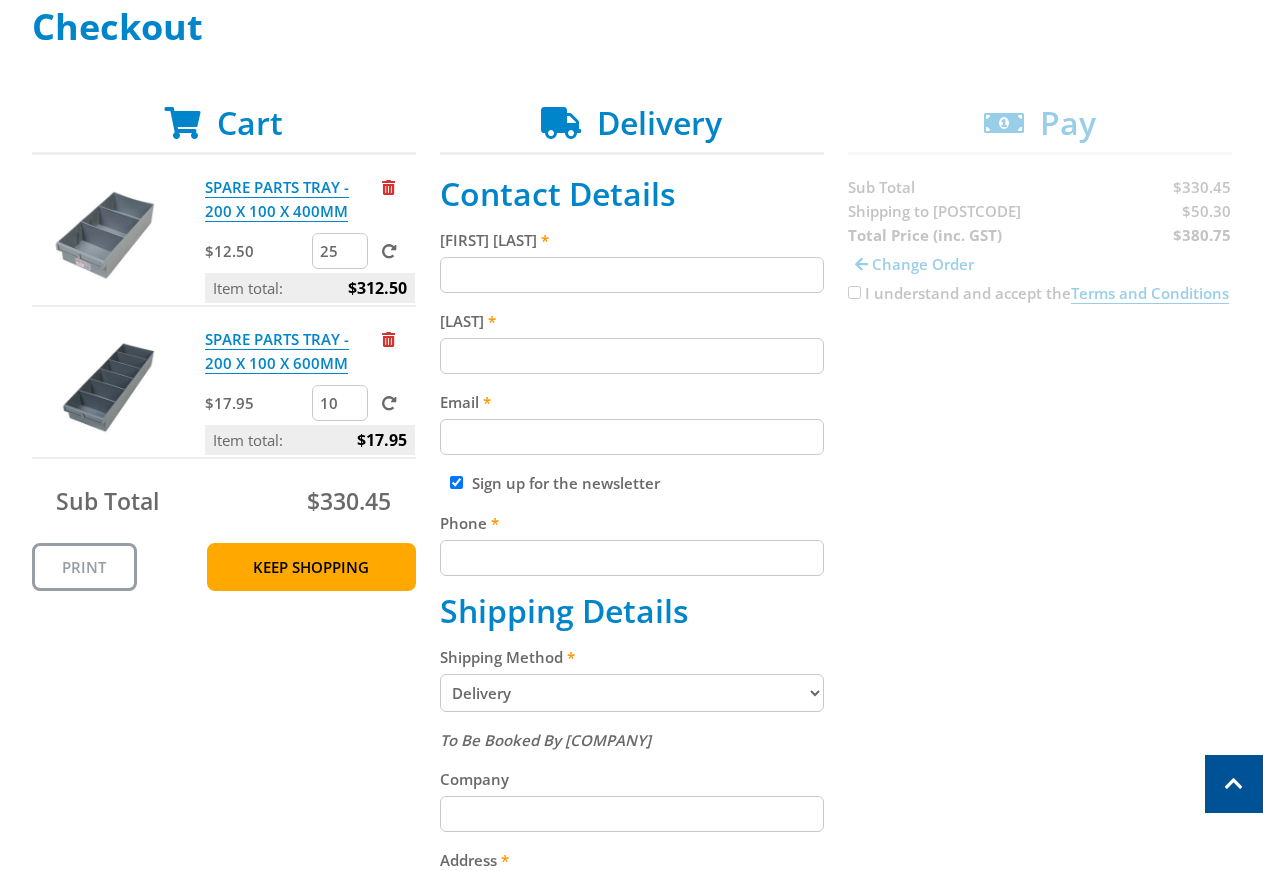click on "10" at bounding box center (340, 403) 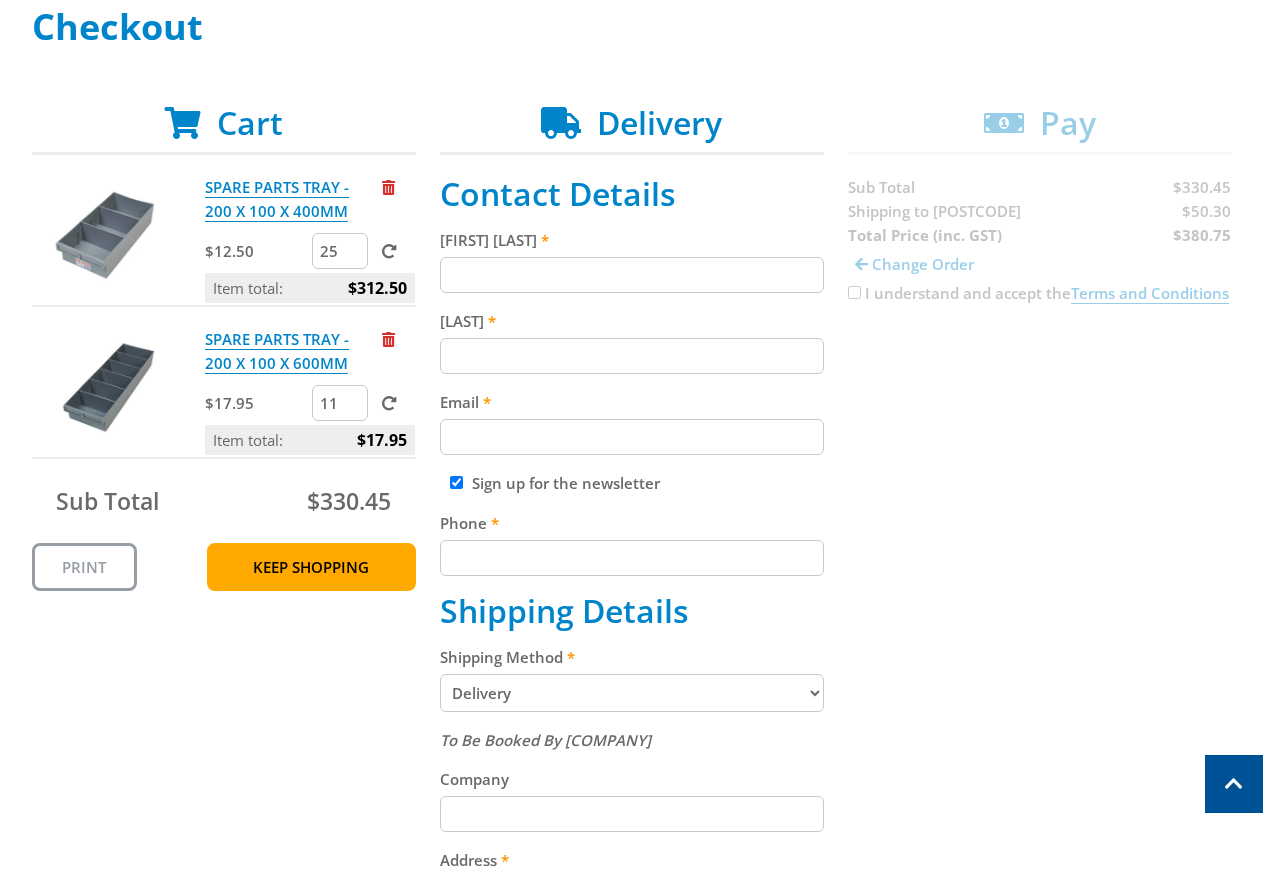 click on "11" at bounding box center [340, 403] 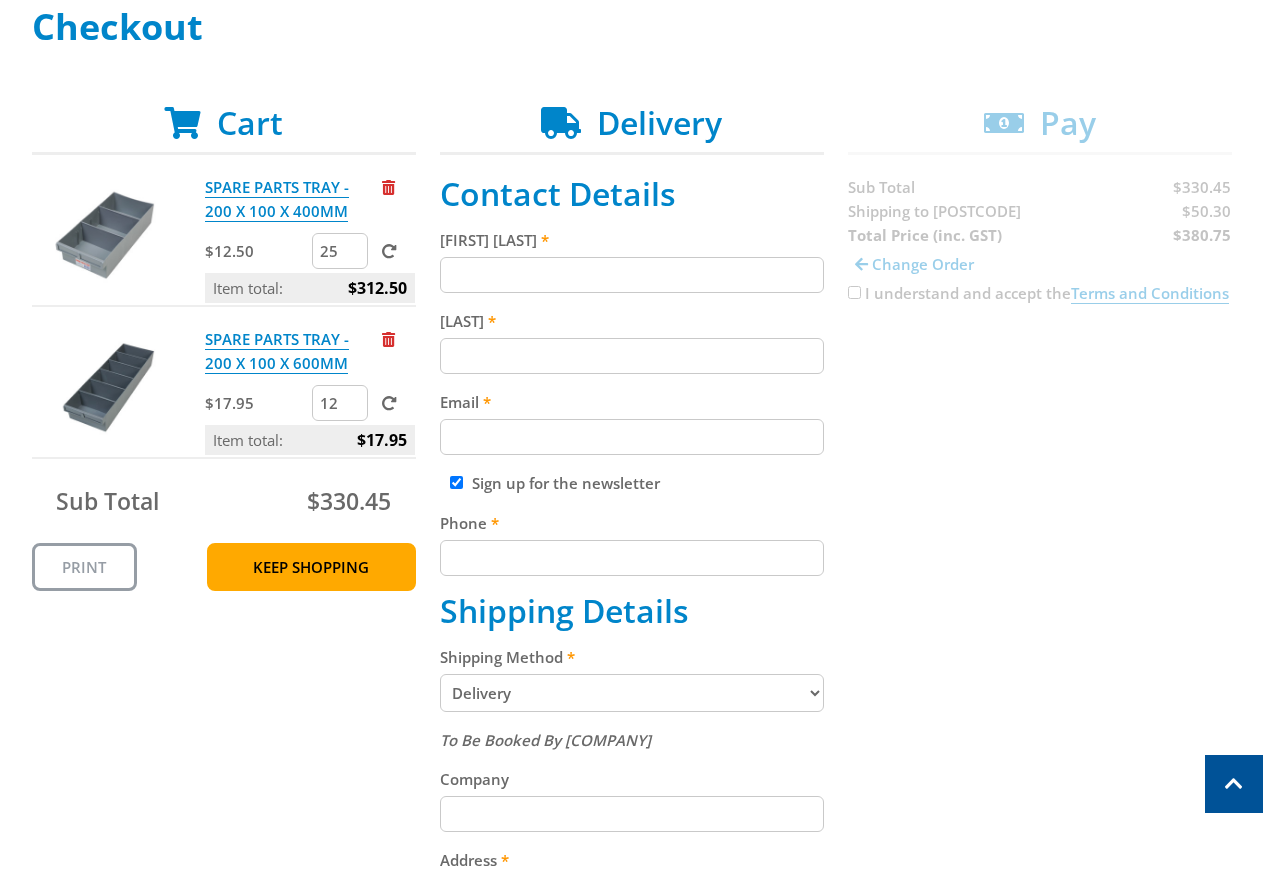 click on "12" at bounding box center [340, 403] 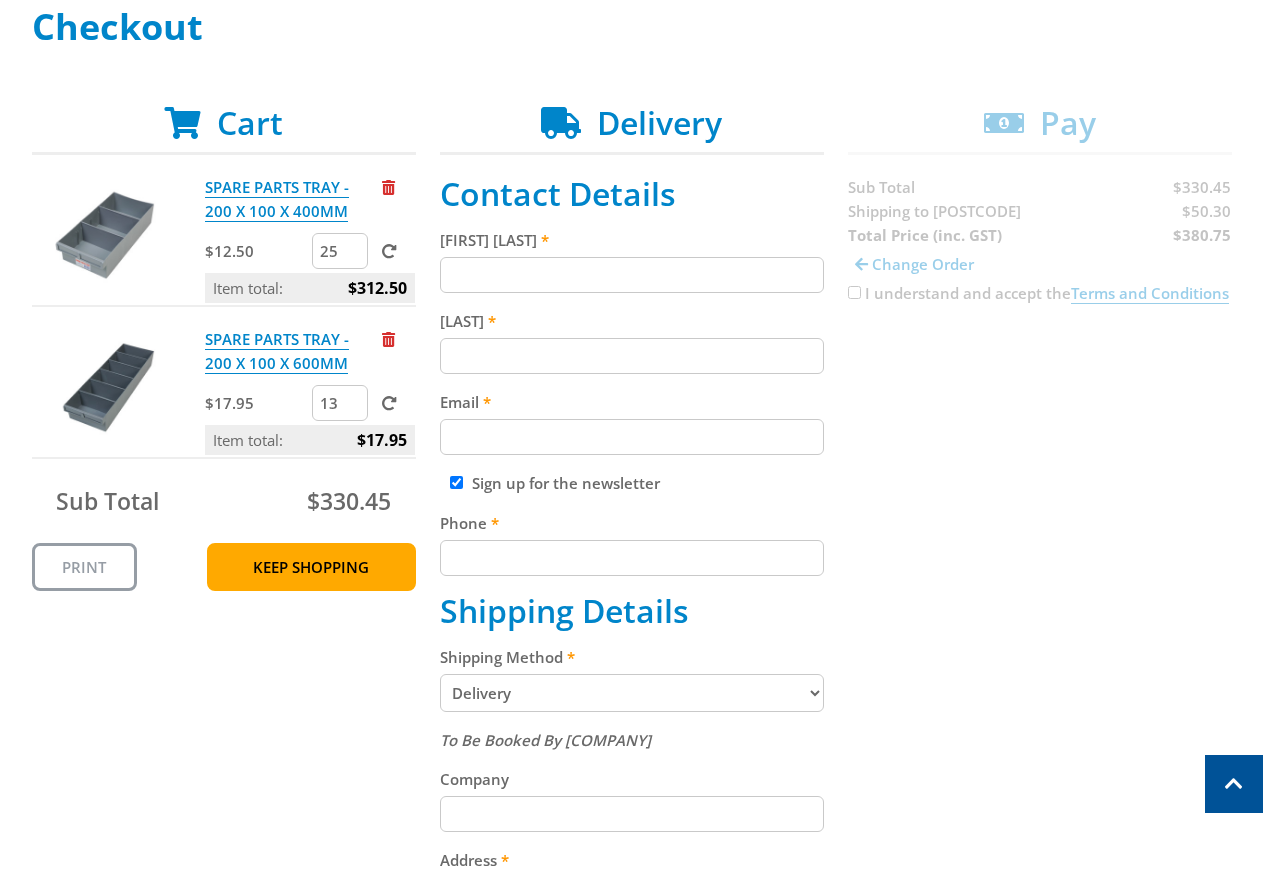 click on "13" at bounding box center (340, 403) 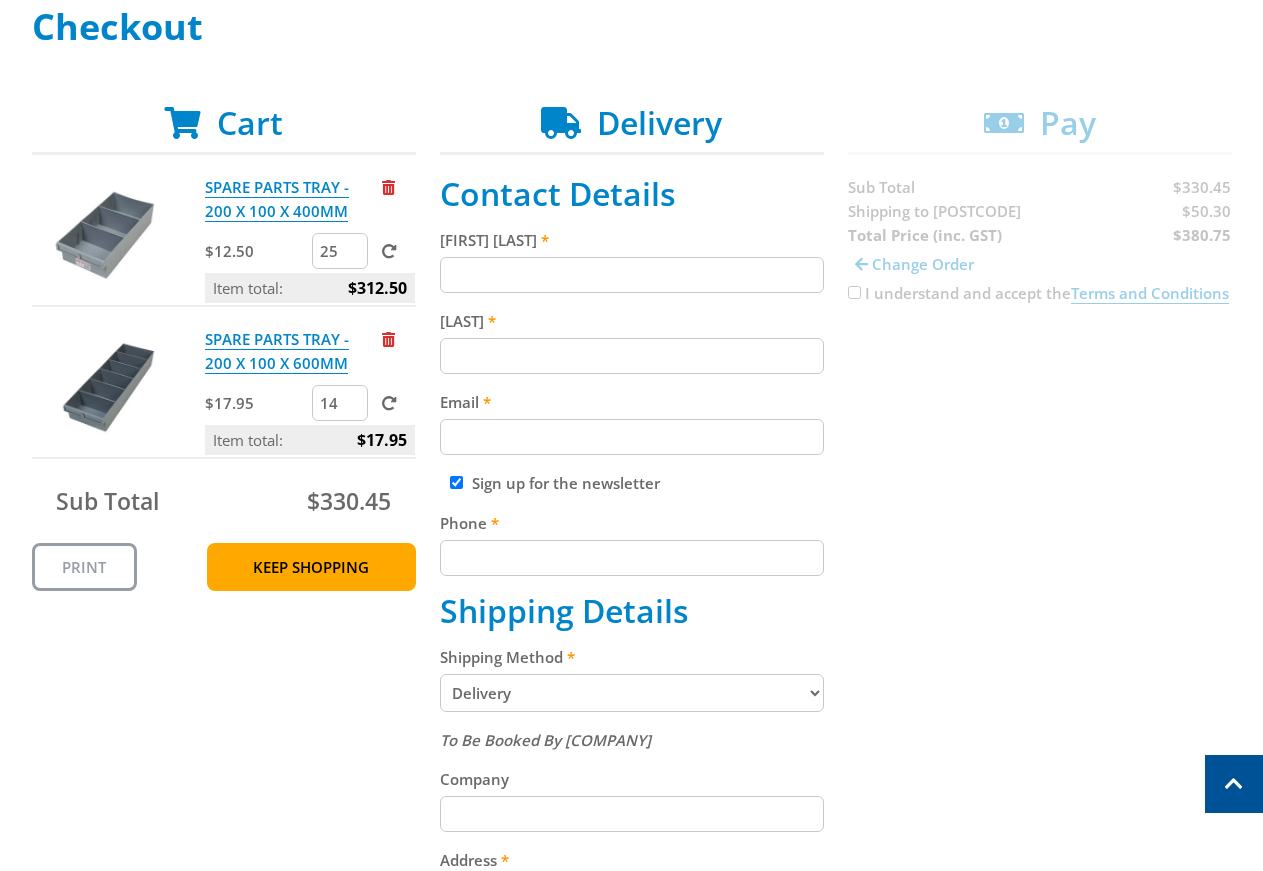 click on "14" at bounding box center [340, 403] 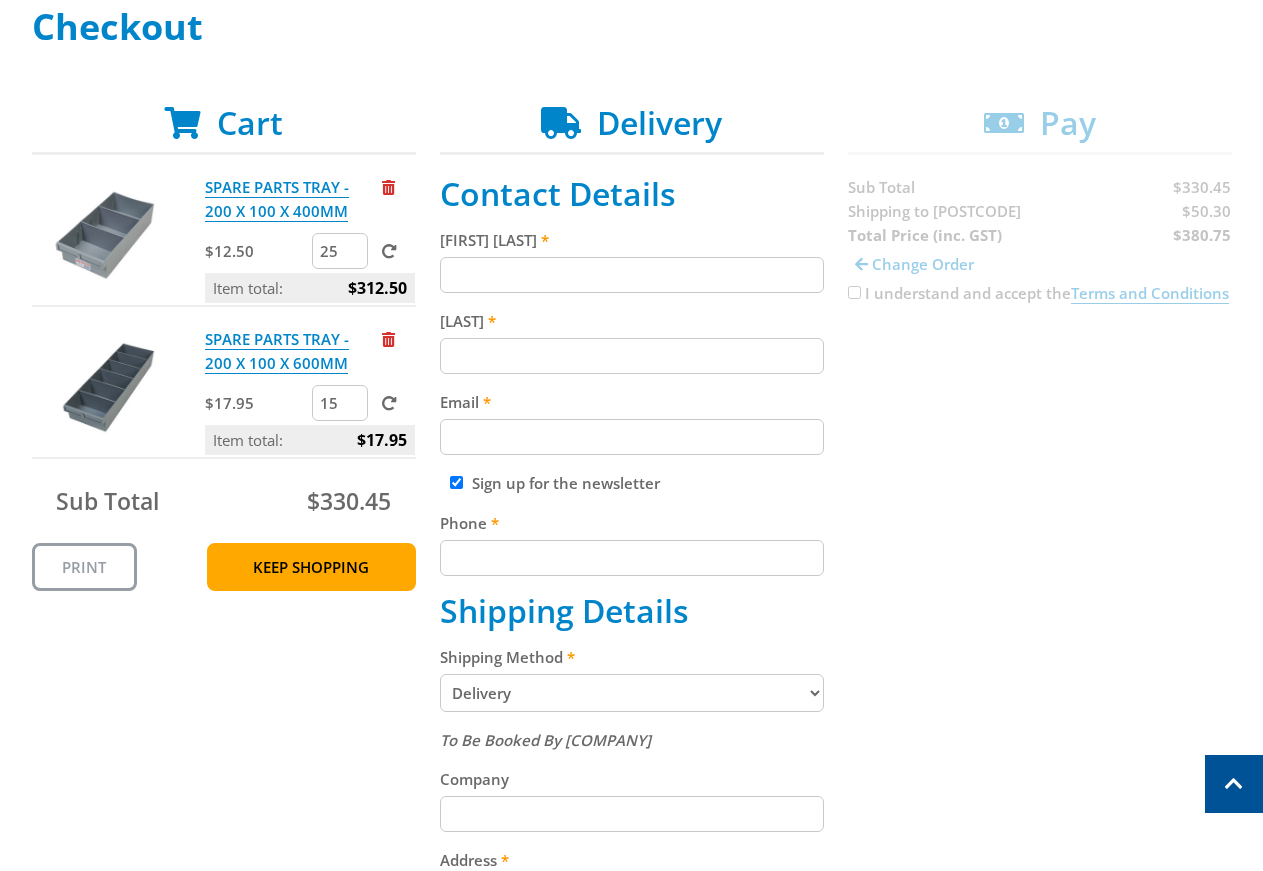 click on "15" at bounding box center [340, 403] 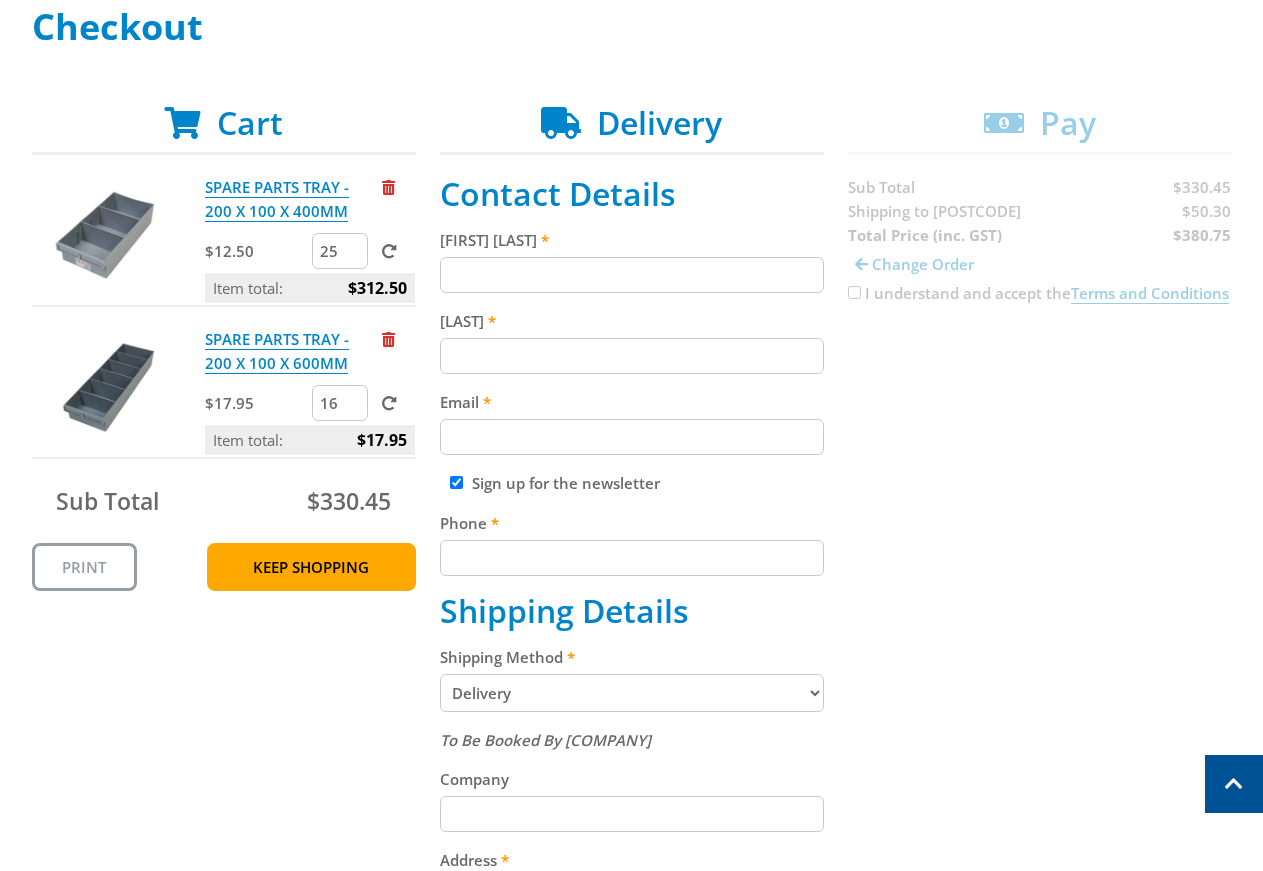 click on "16" at bounding box center (340, 403) 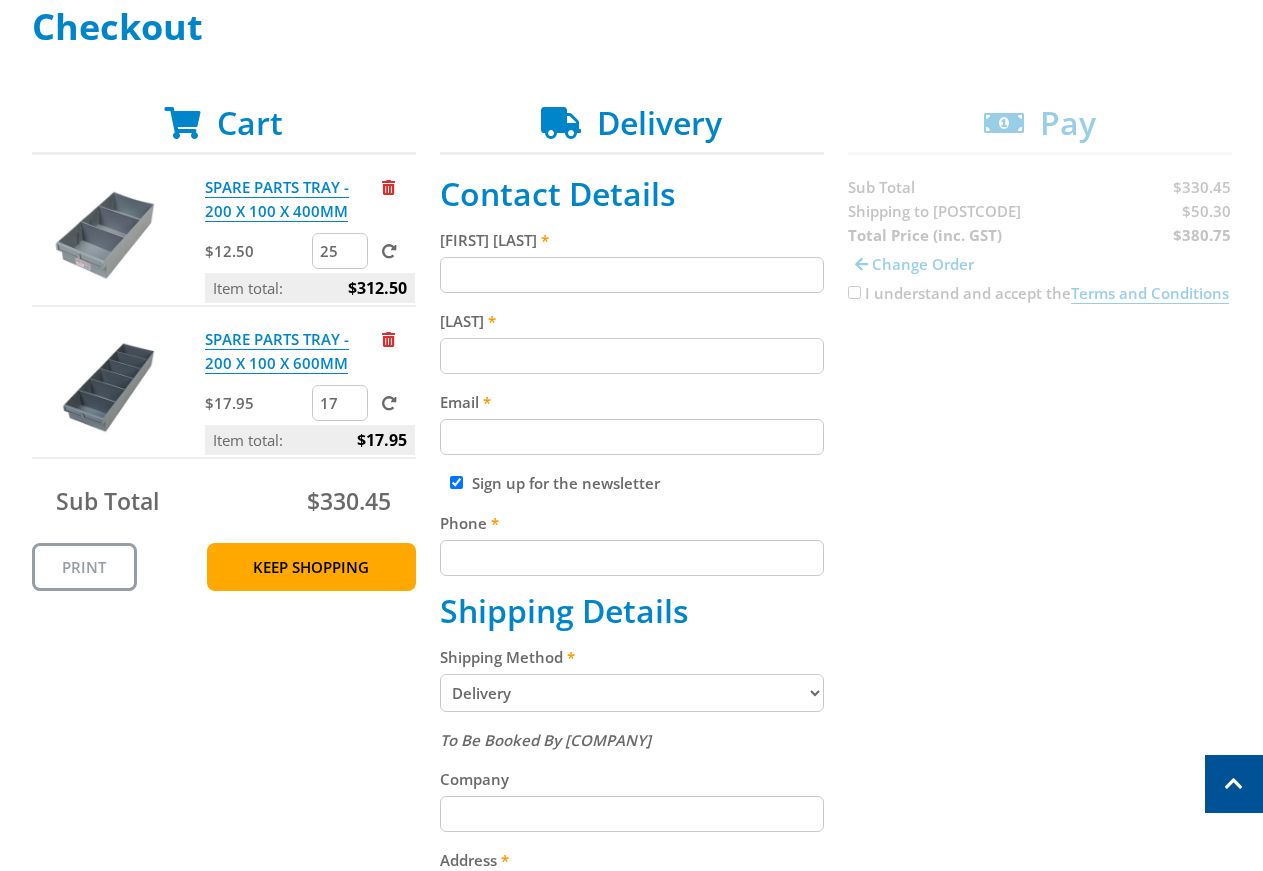 click on "17" at bounding box center (340, 403) 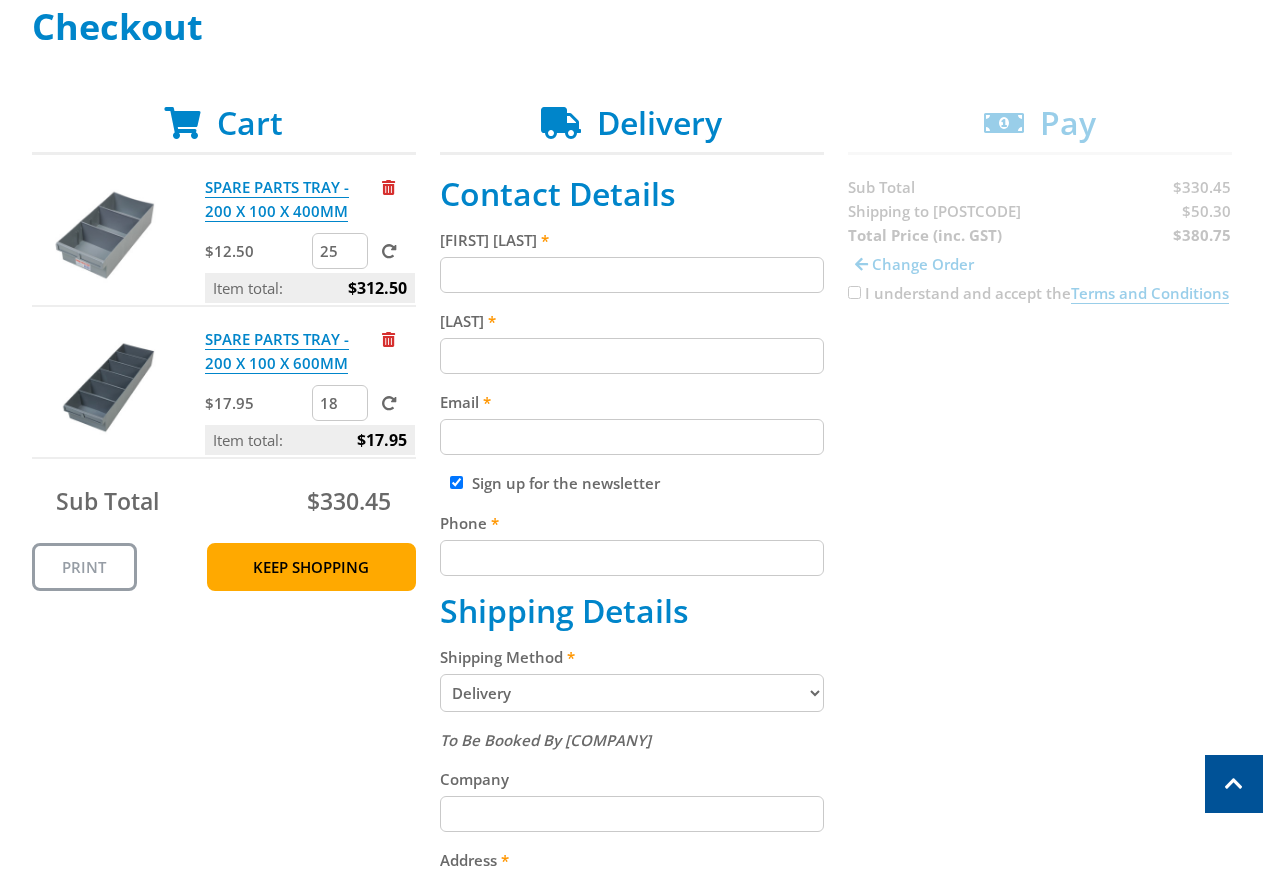 click on "18" at bounding box center (340, 403) 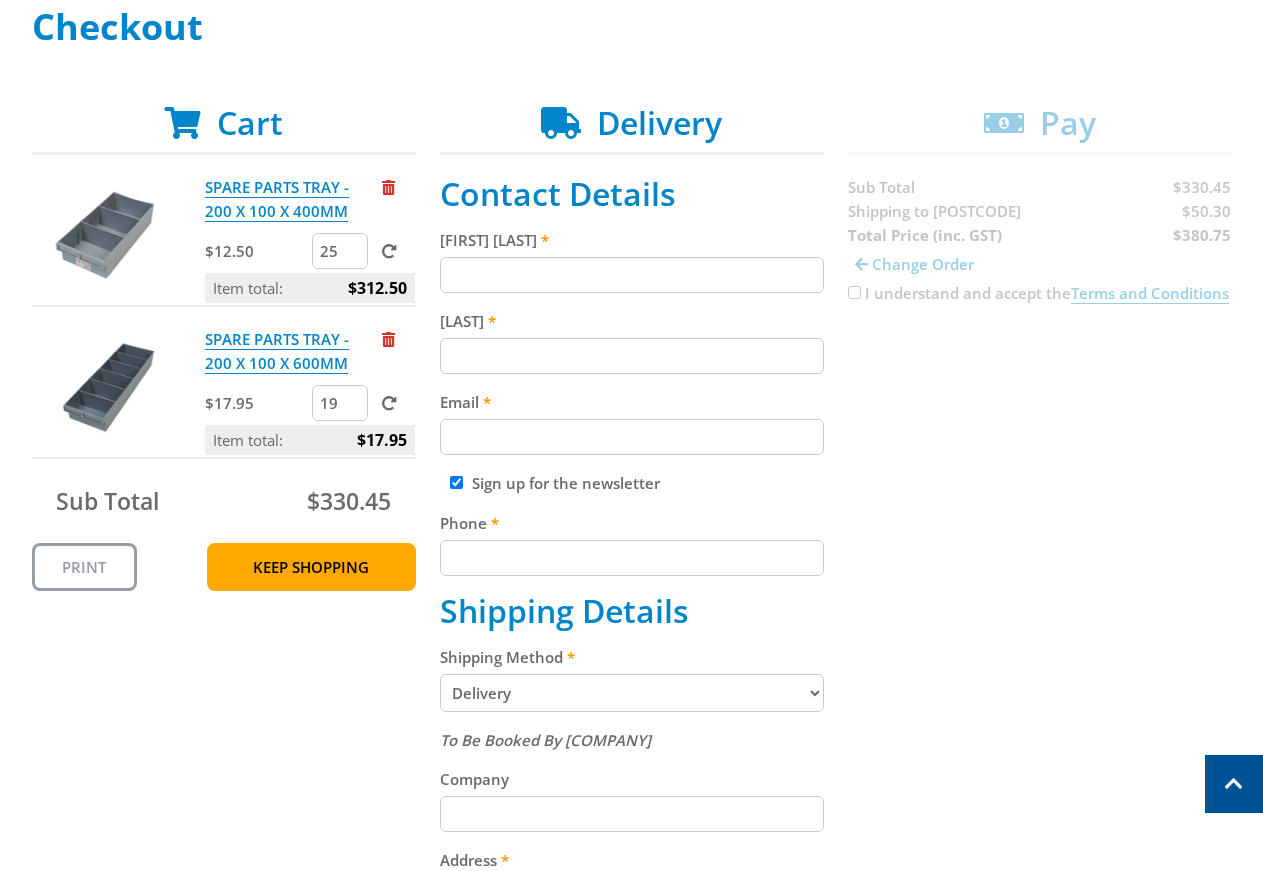 click on "19" at bounding box center (340, 403) 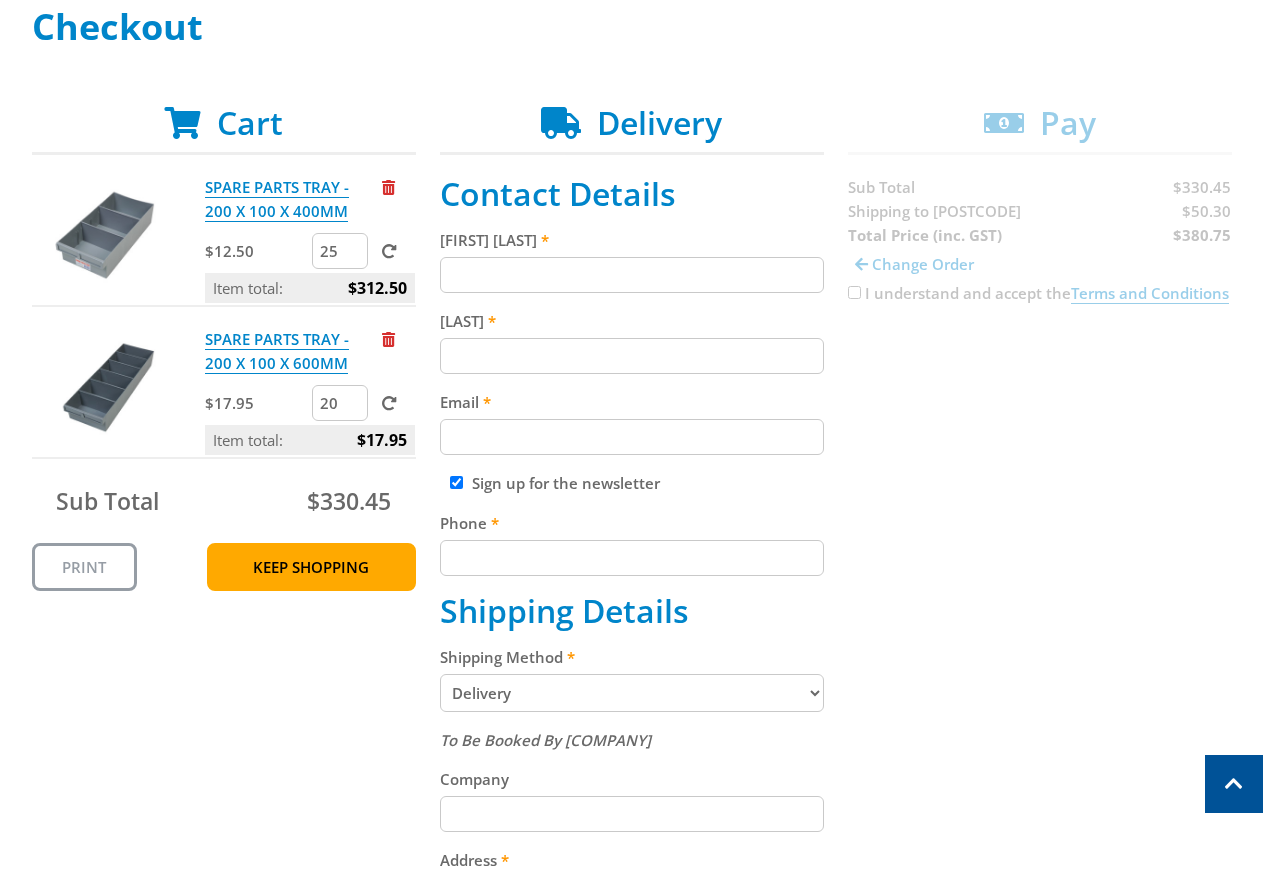 click on "20" at bounding box center [340, 403] 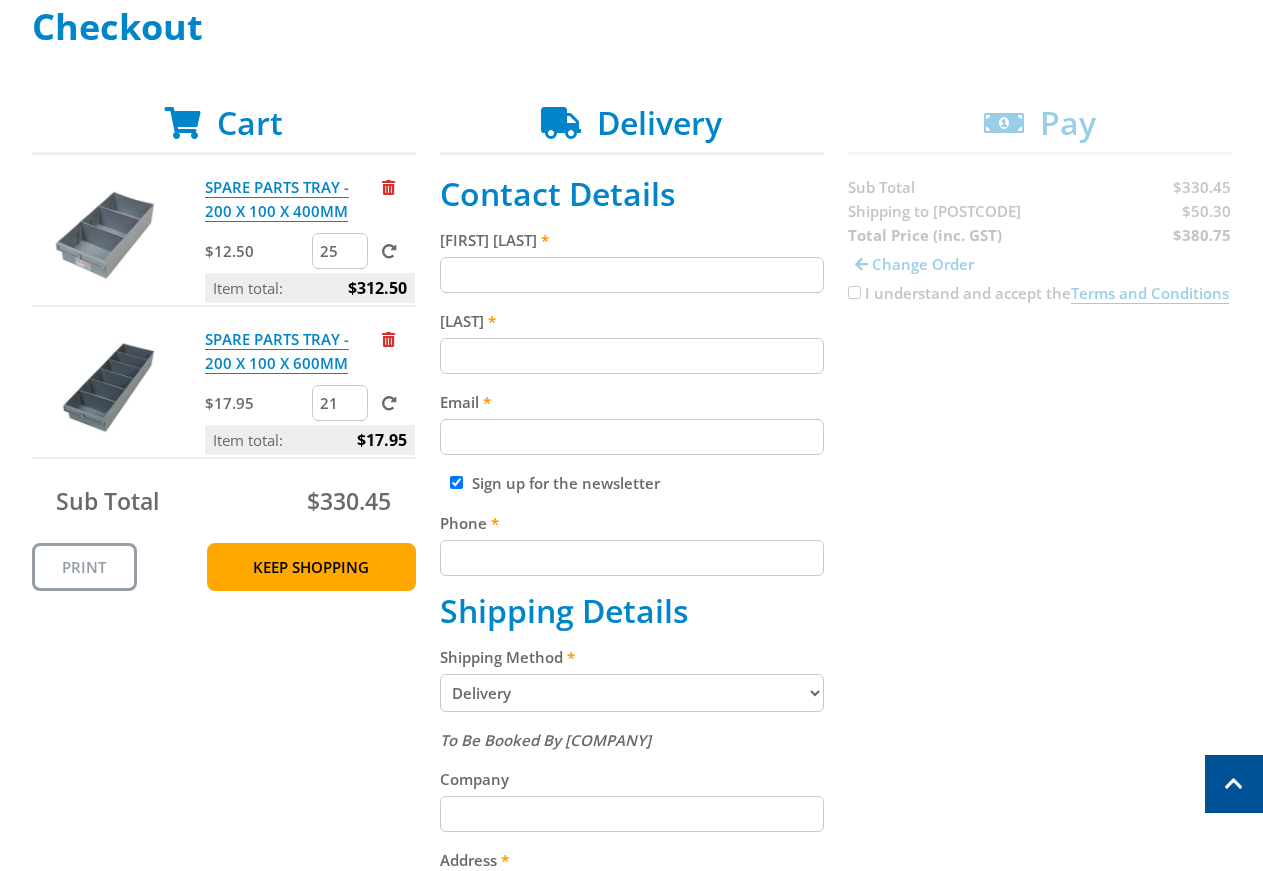 click on "21" at bounding box center (340, 403) 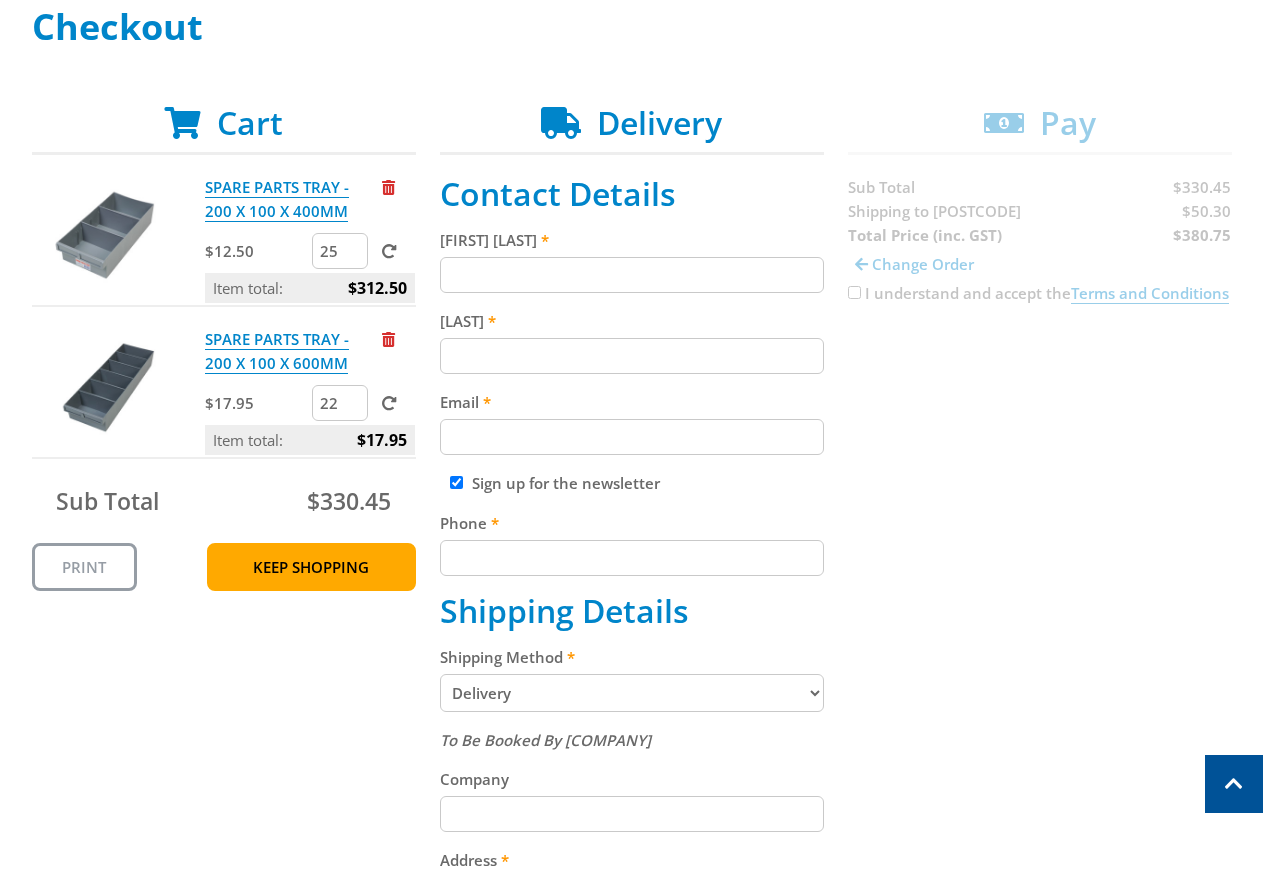 click on "22" at bounding box center (340, 403) 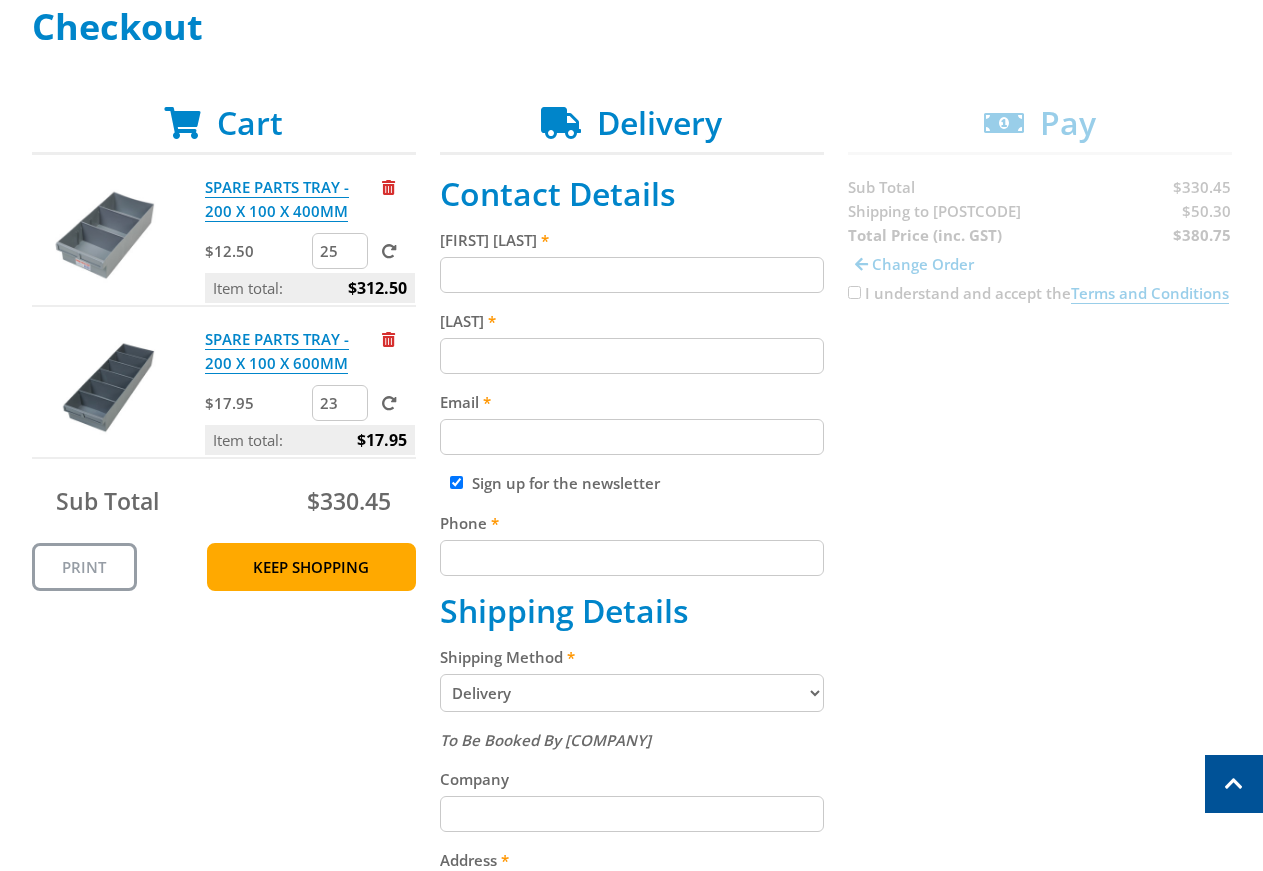 click on "23" at bounding box center (340, 403) 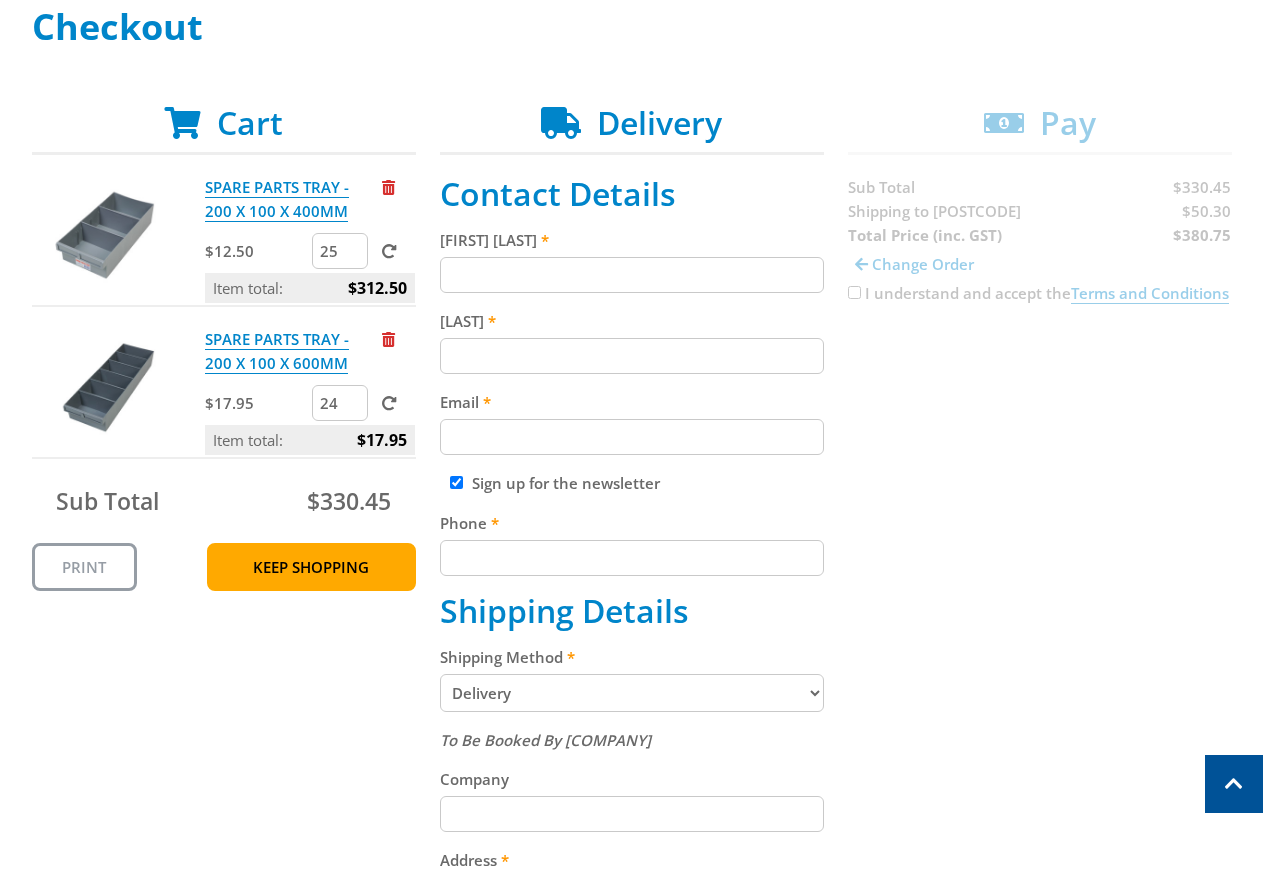 click on "24" at bounding box center (340, 403) 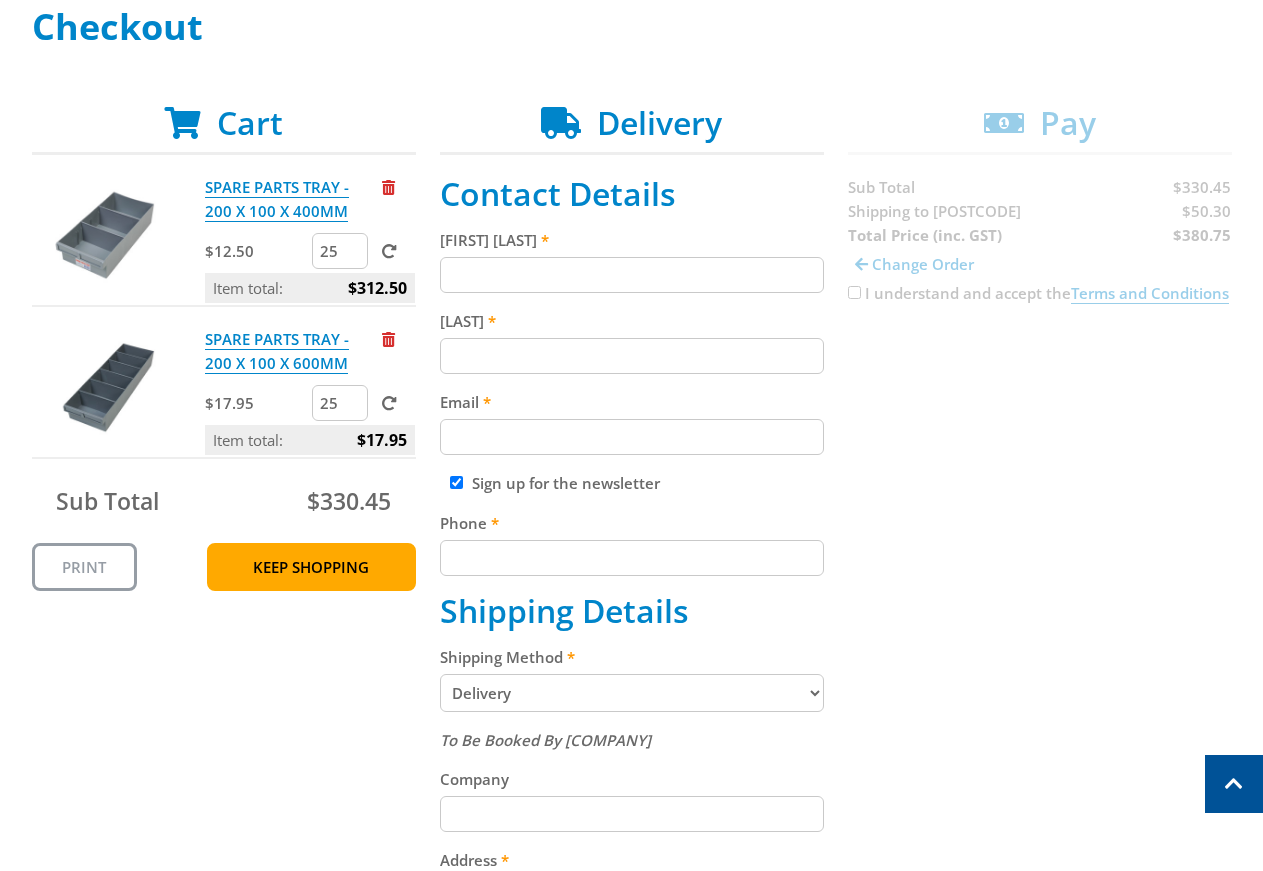 click on "25" at bounding box center (340, 403) 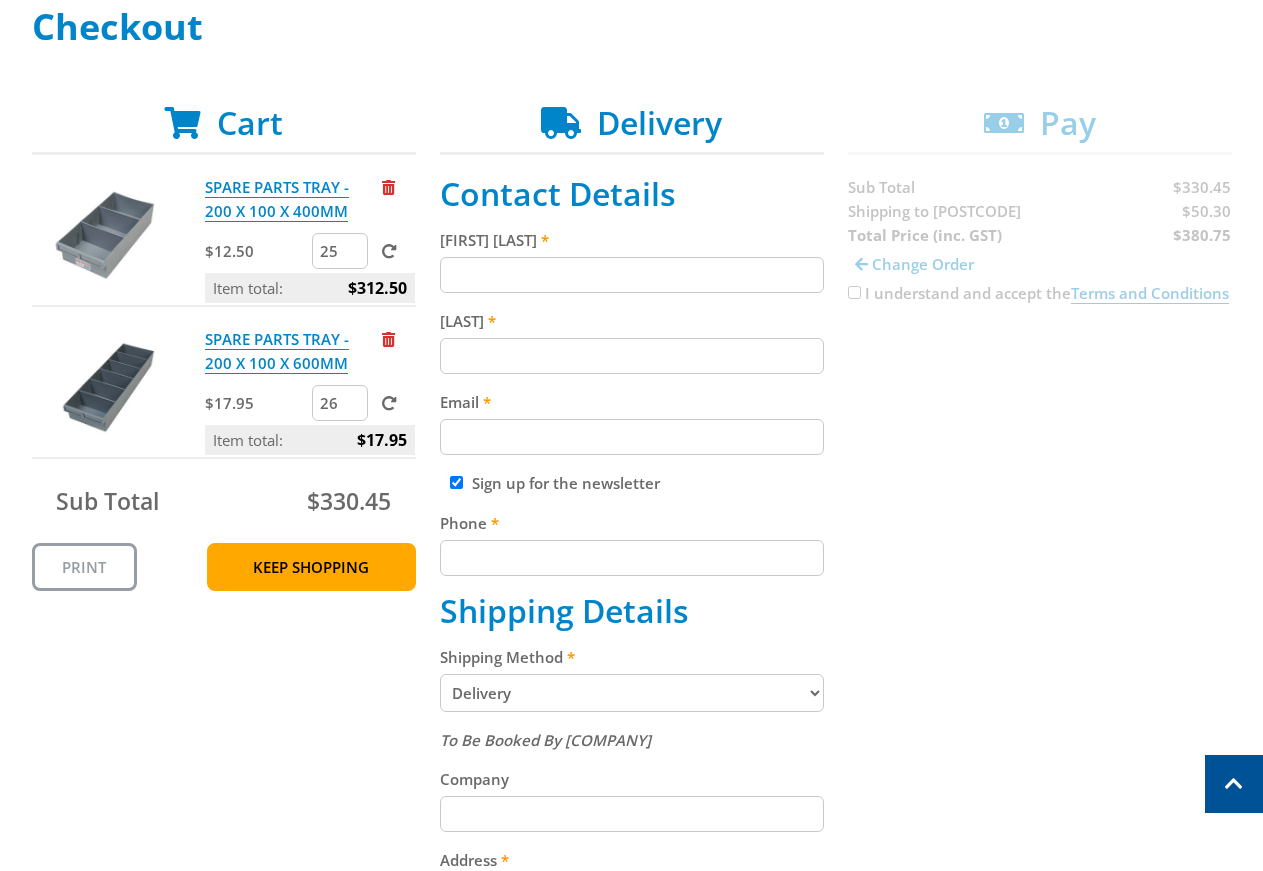 click on "26" at bounding box center (340, 403) 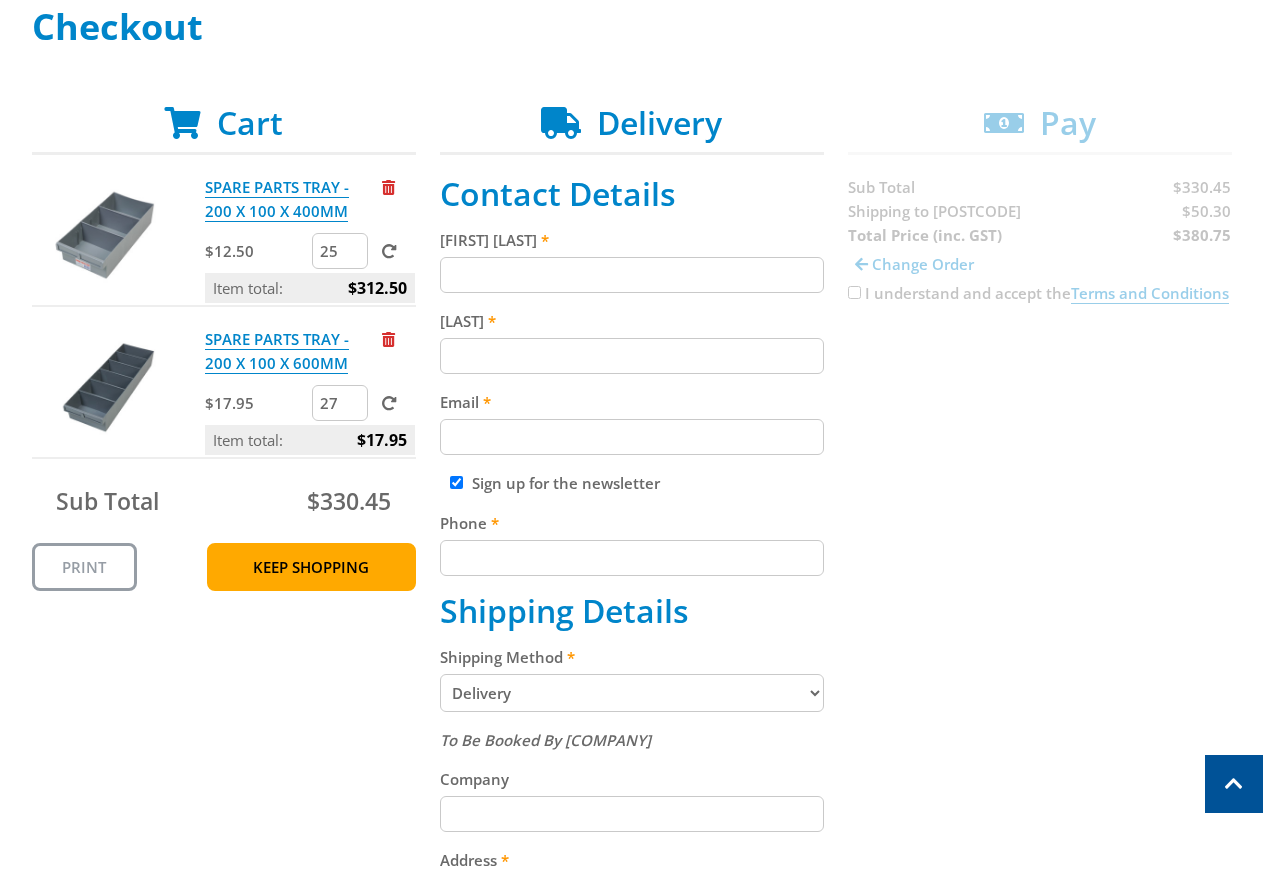 click on "27" at bounding box center [340, 403] 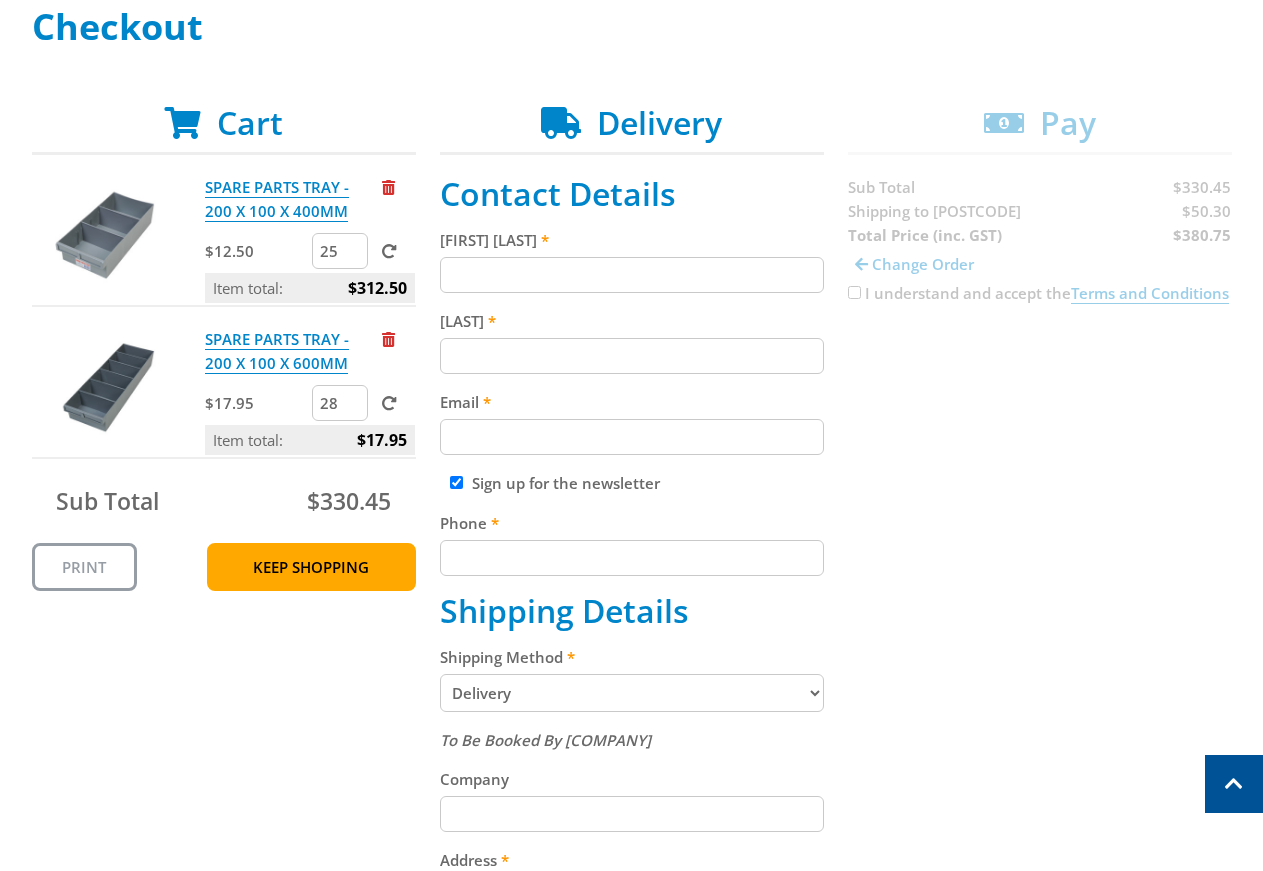 click on "28" at bounding box center [340, 403] 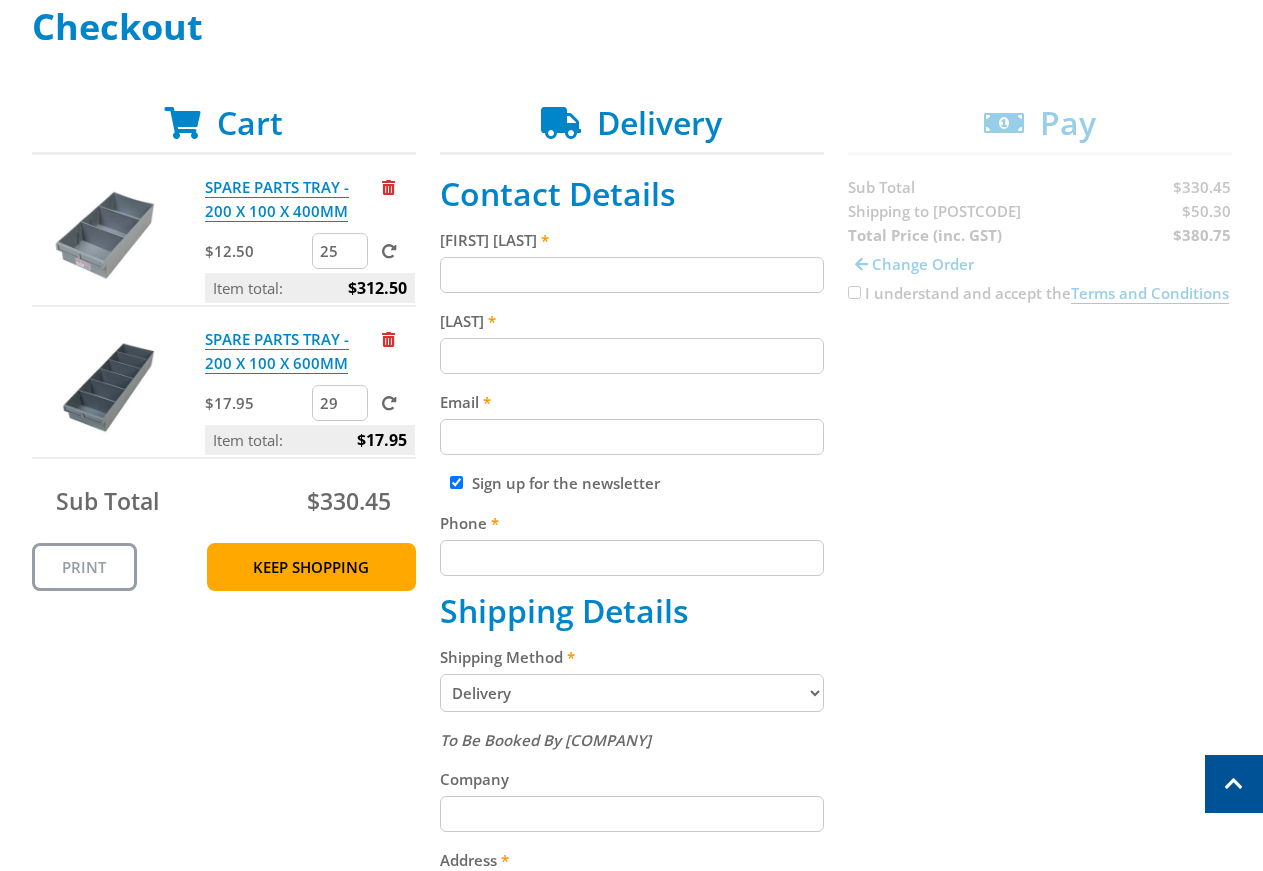 click on "29" at bounding box center (340, 403) 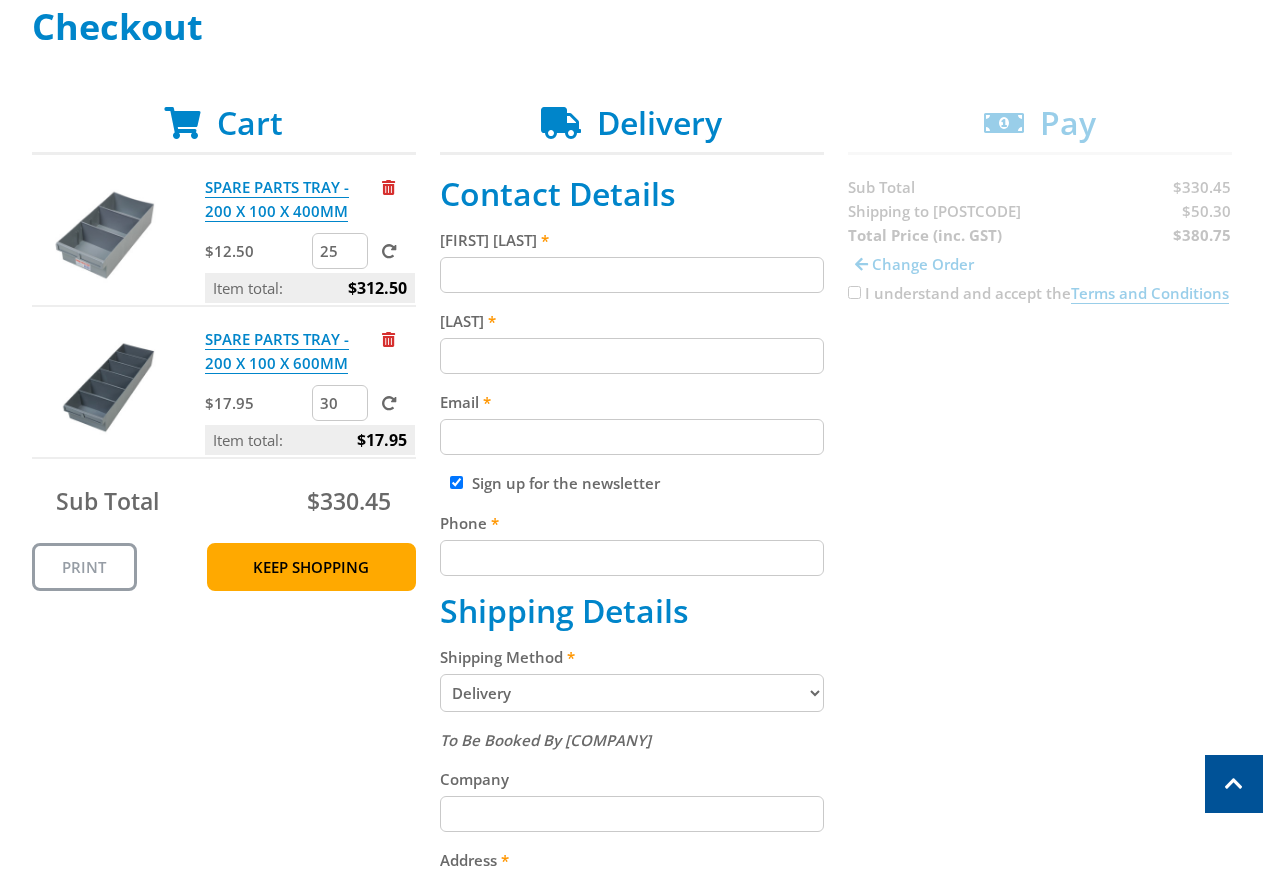 click on "30" at bounding box center [340, 403] 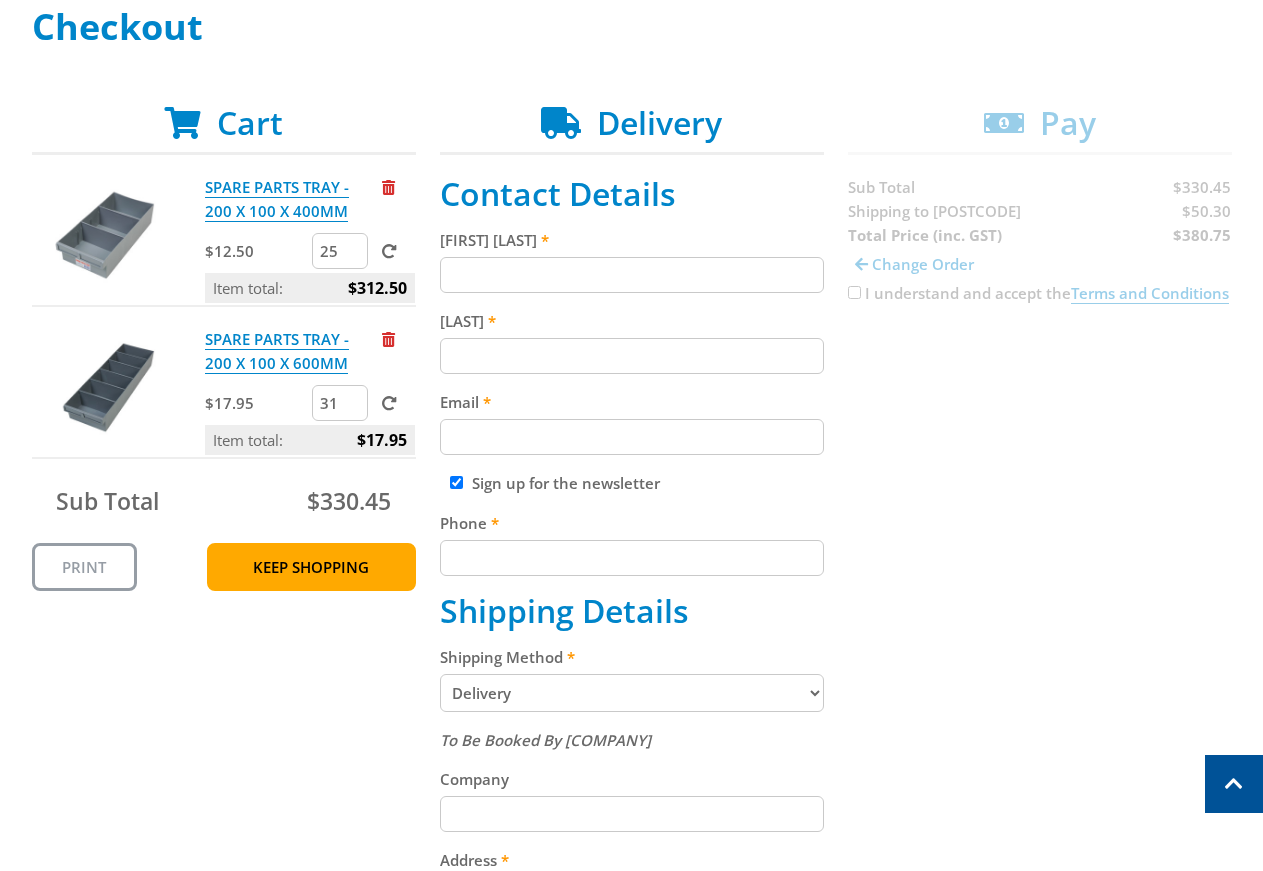 click on "31" at bounding box center (340, 403) 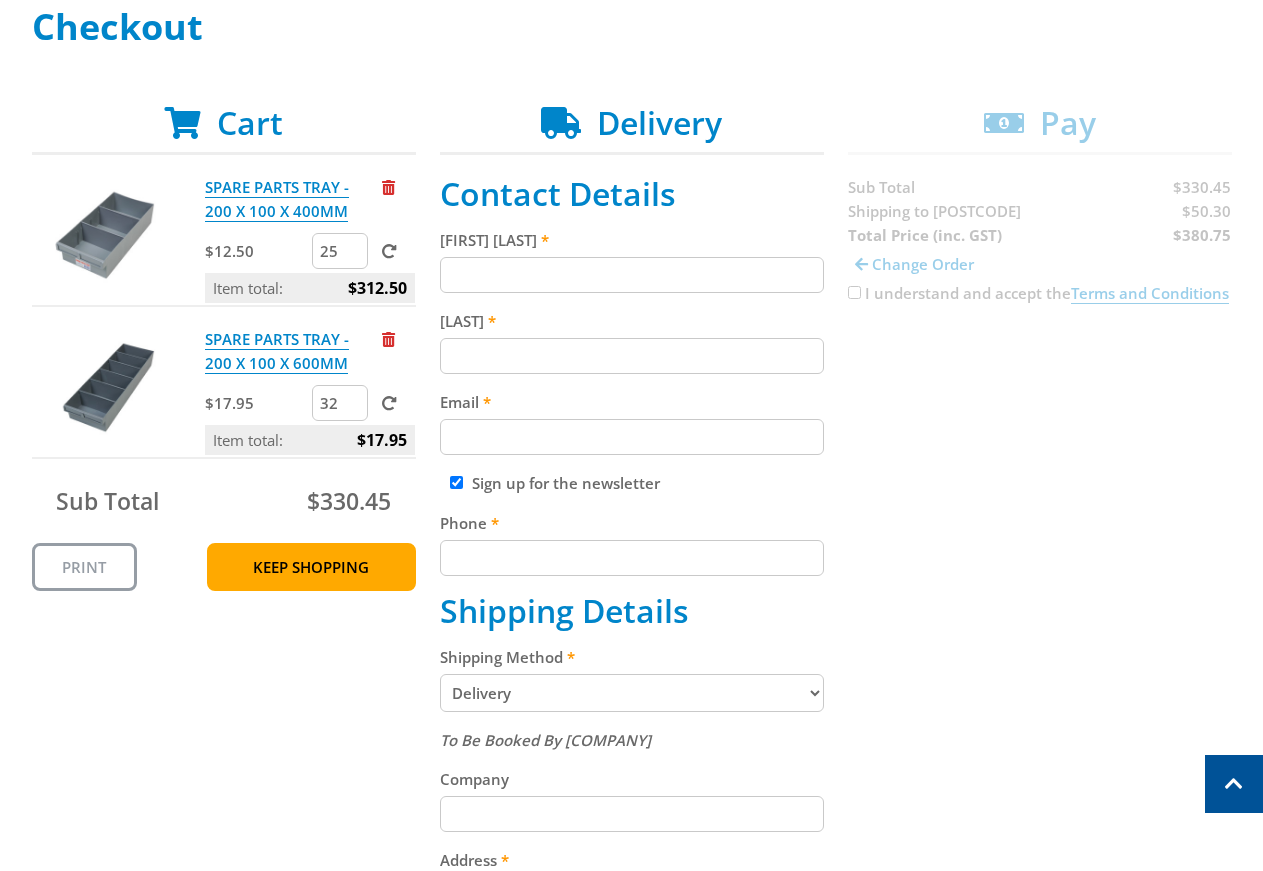 click on "32" at bounding box center [340, 403] 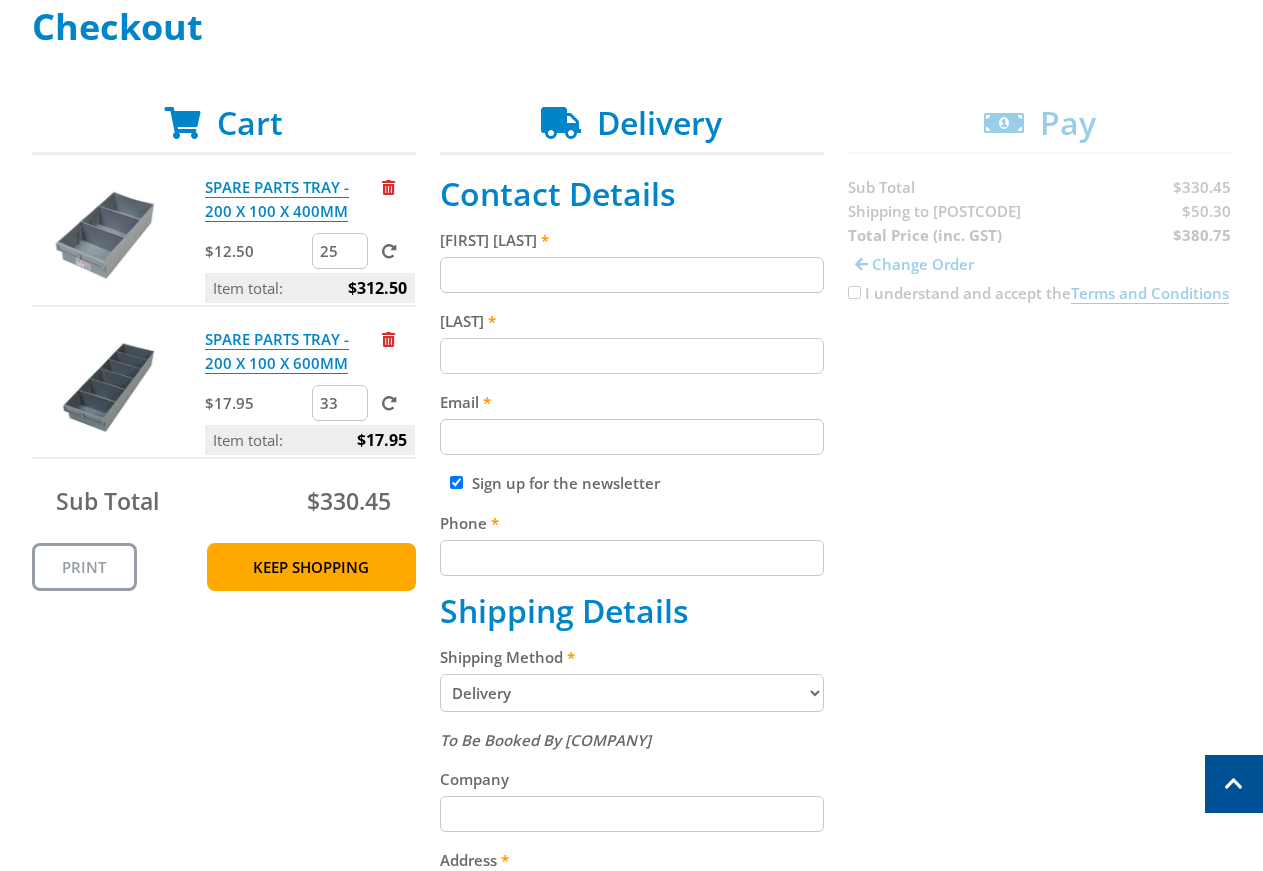 click on "33" at bounding box center (340, 403) 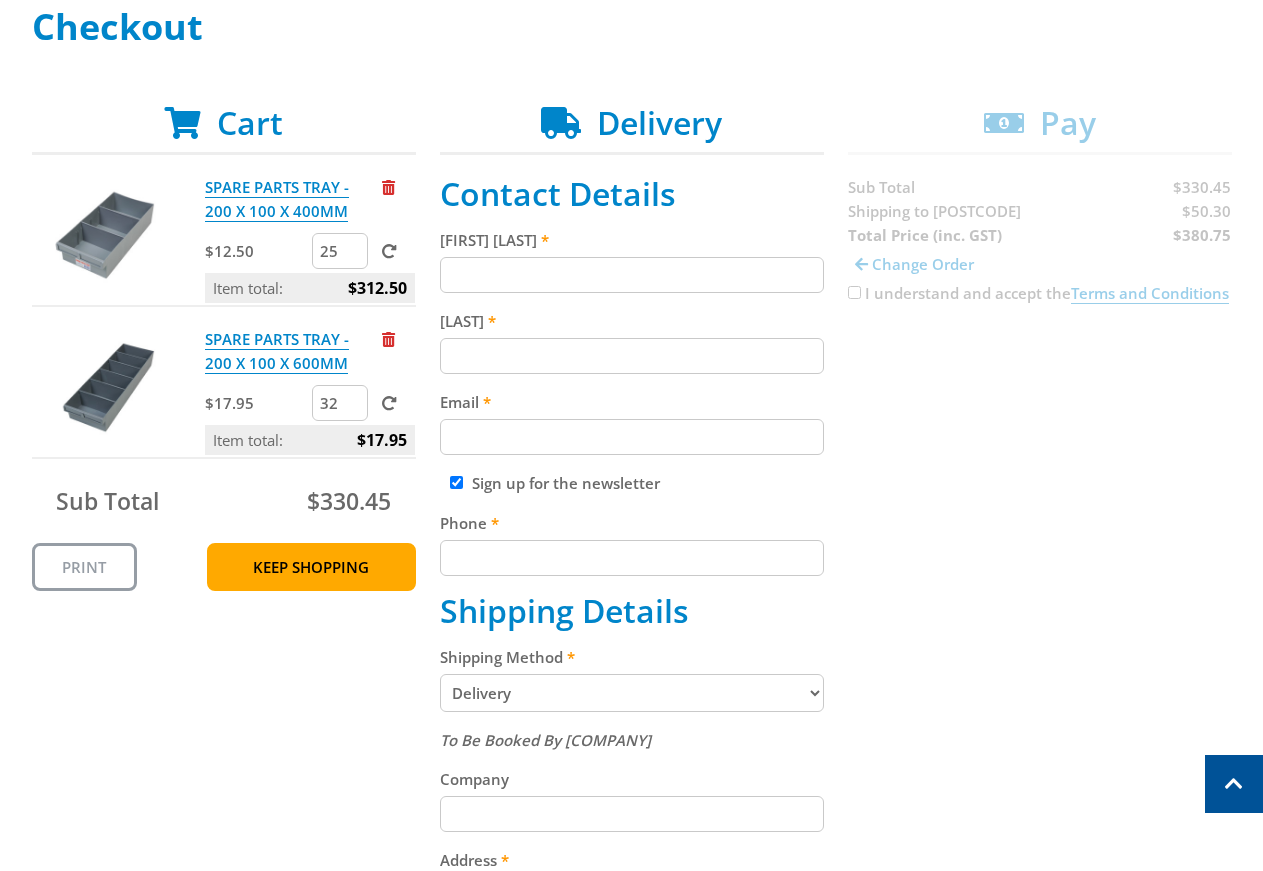 click on "32" at bounding box center (340, 403) 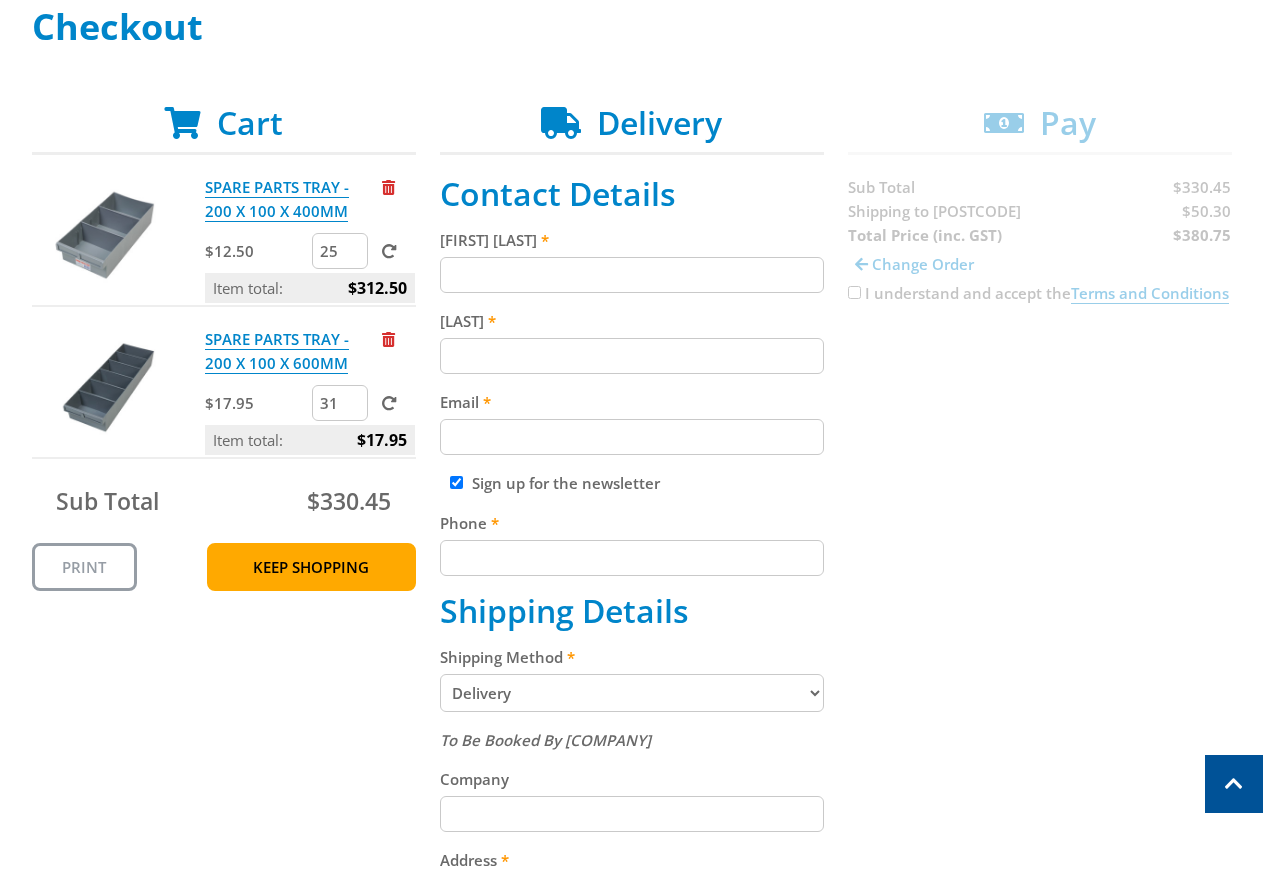 click on "31" at bounding box center (340, 403) 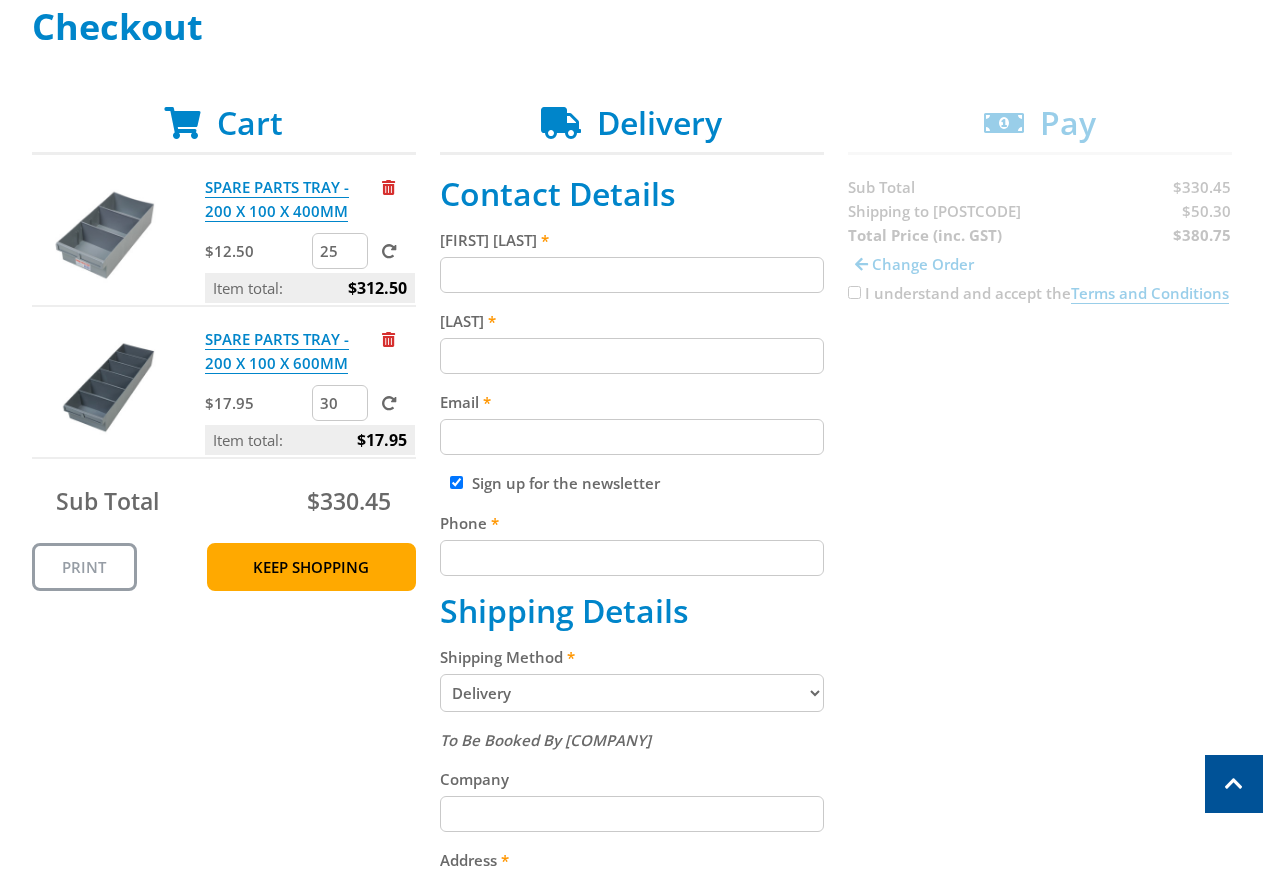 click on "30" at bounding box center [340, 403] 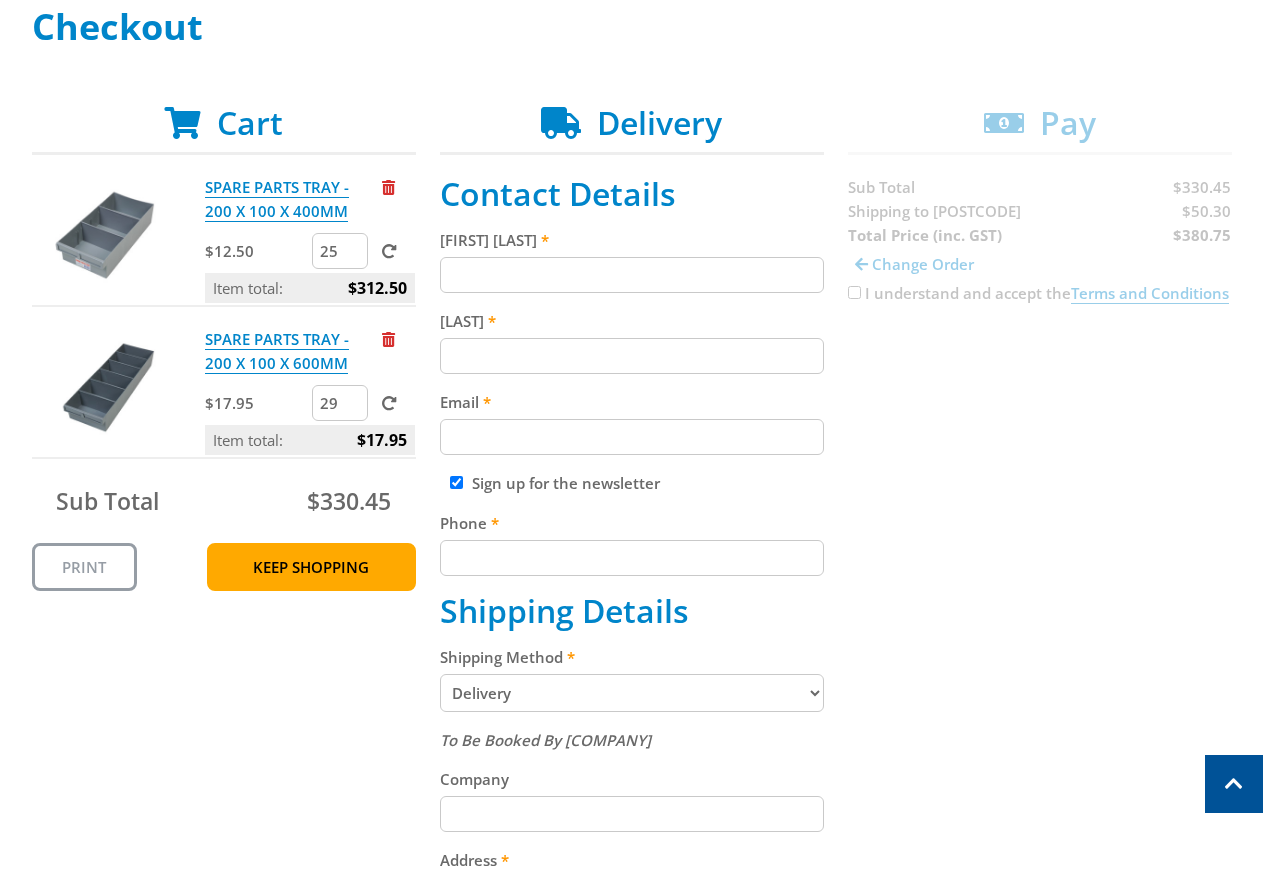 click on "29" at bounding box center [340, 403] 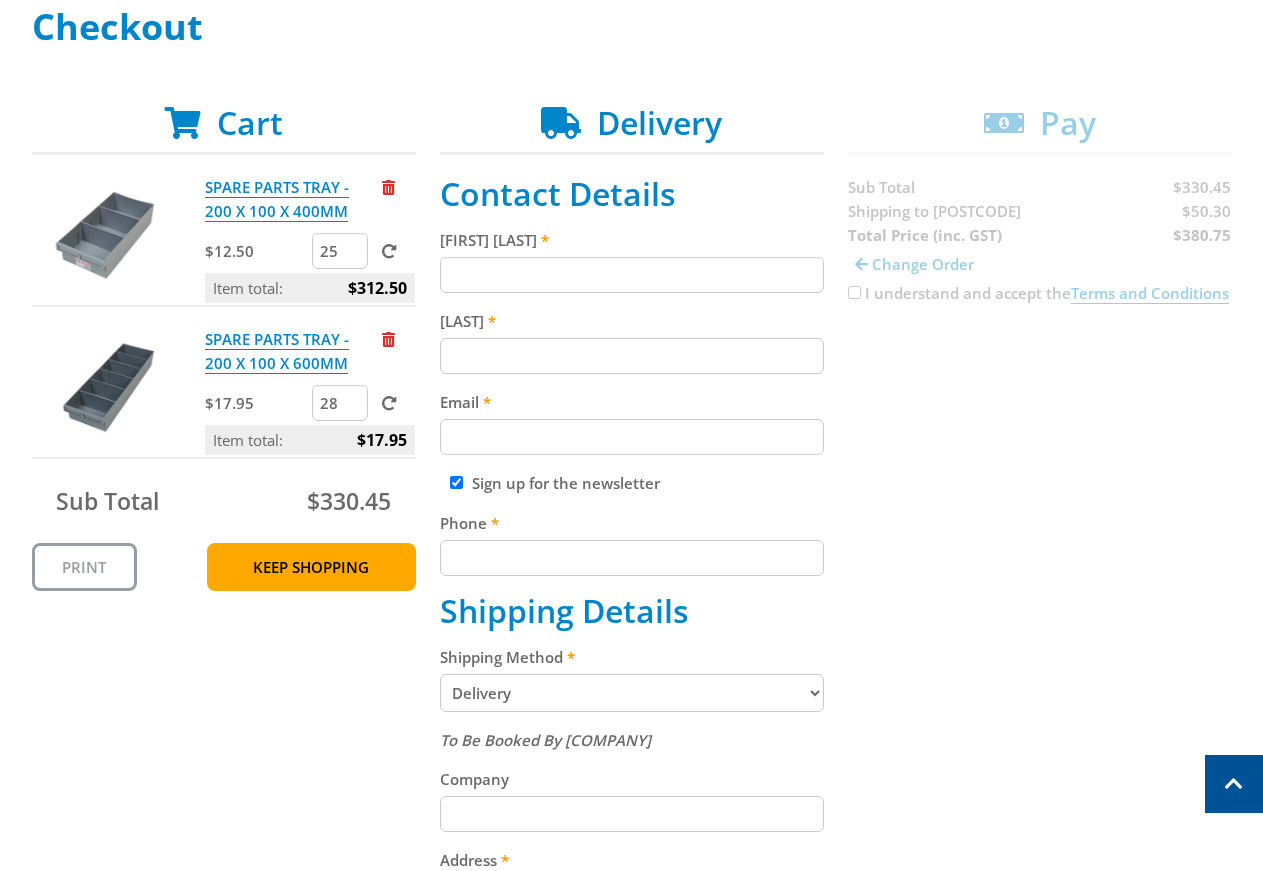click on "28" at bounding box center [340, 403] 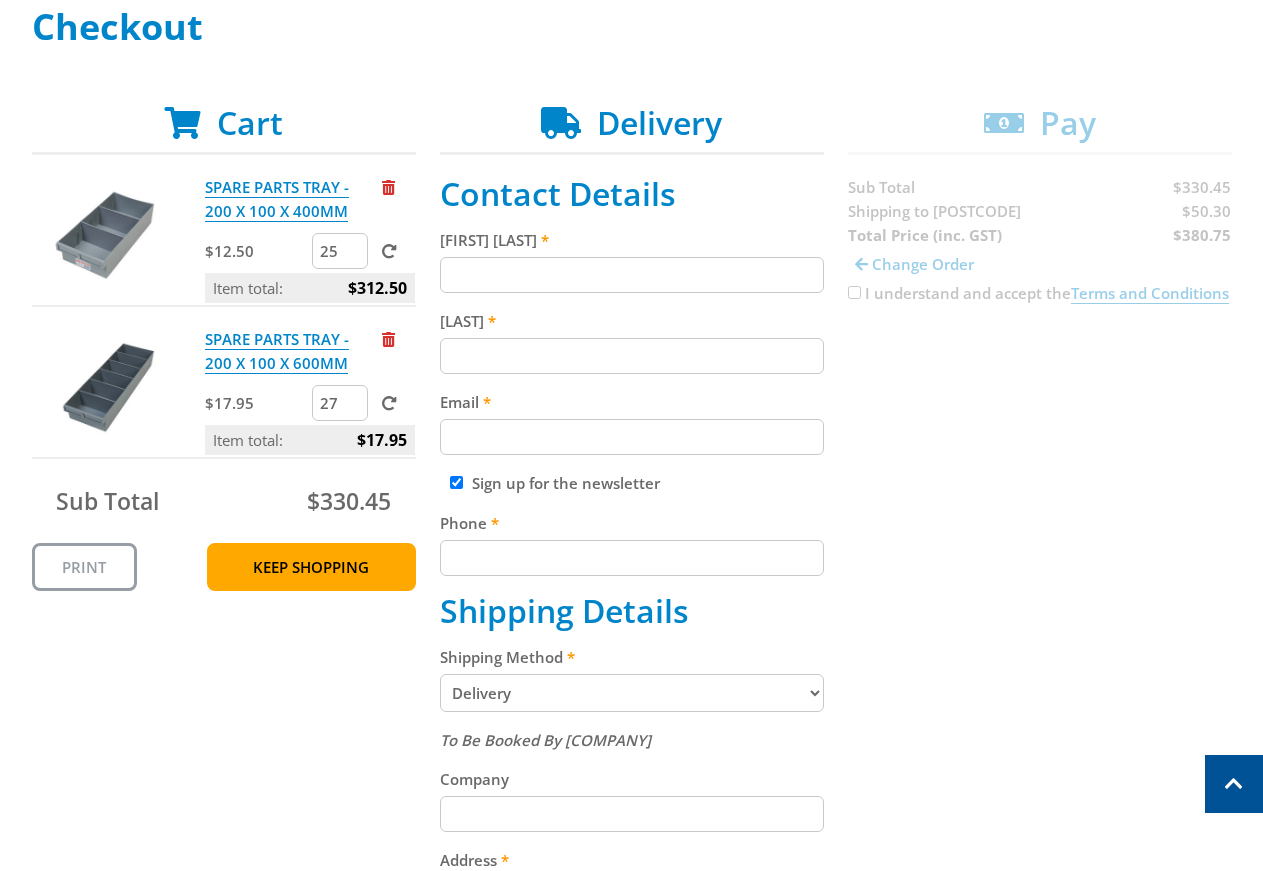 click on "27" at bounding box center [340, 403] 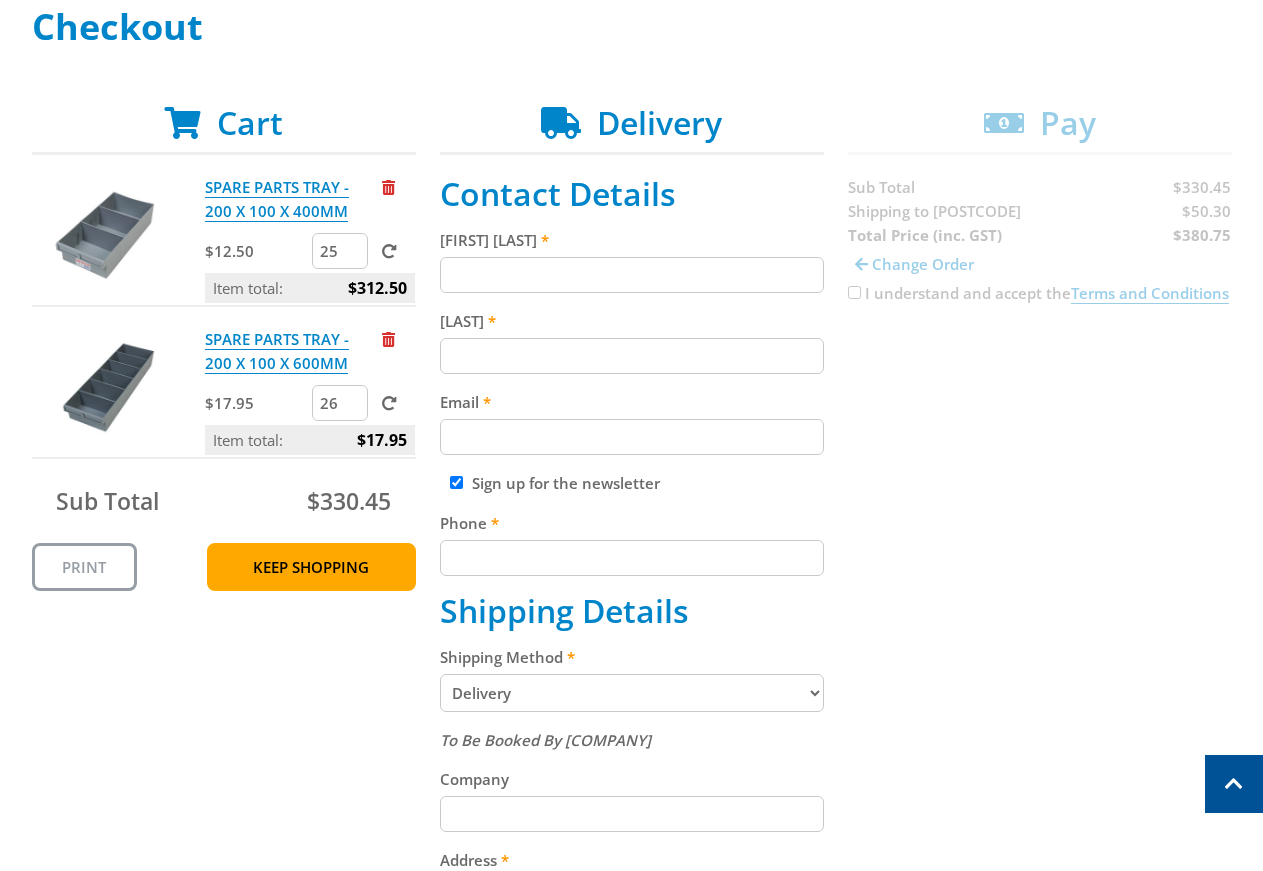 click on "26" at bounding box center [340, 403] 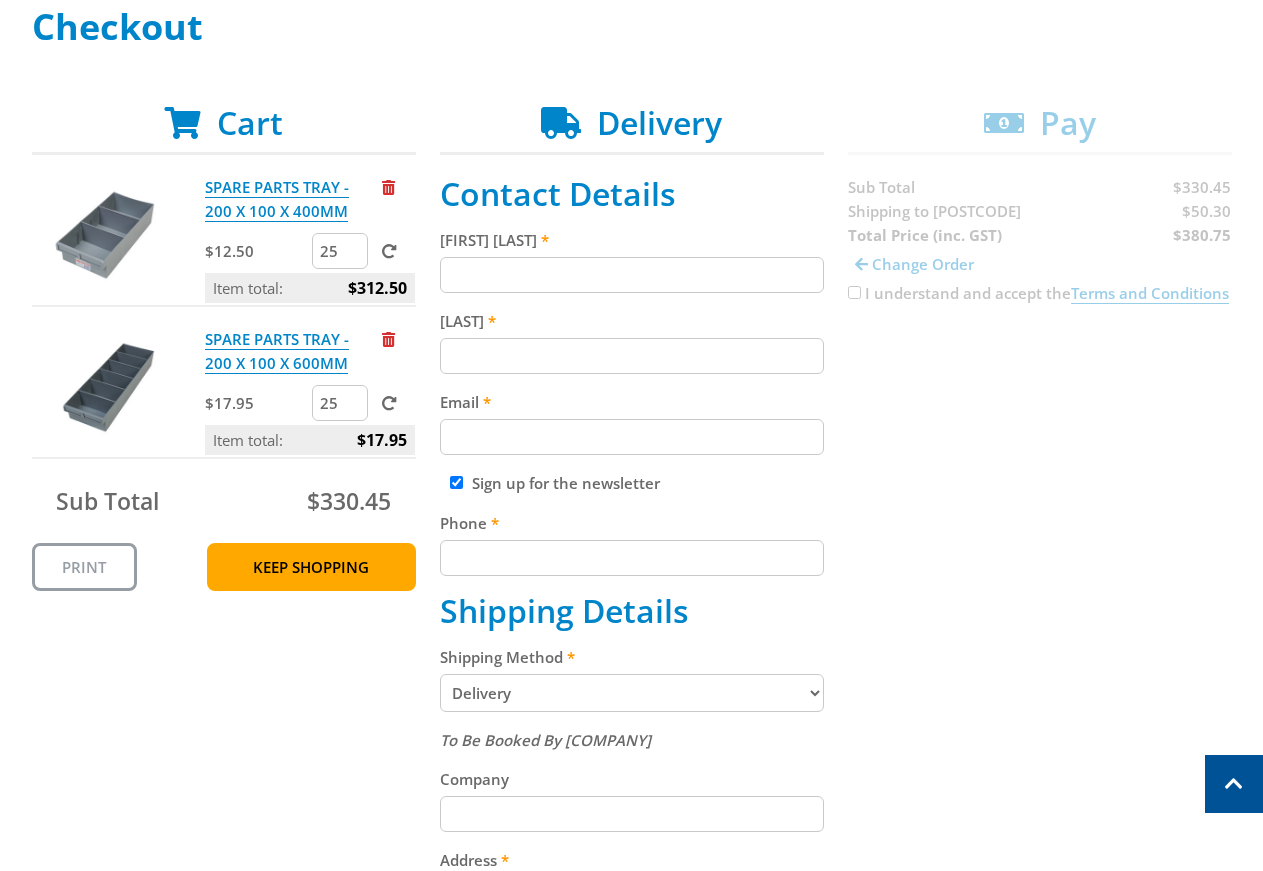 type on "25" 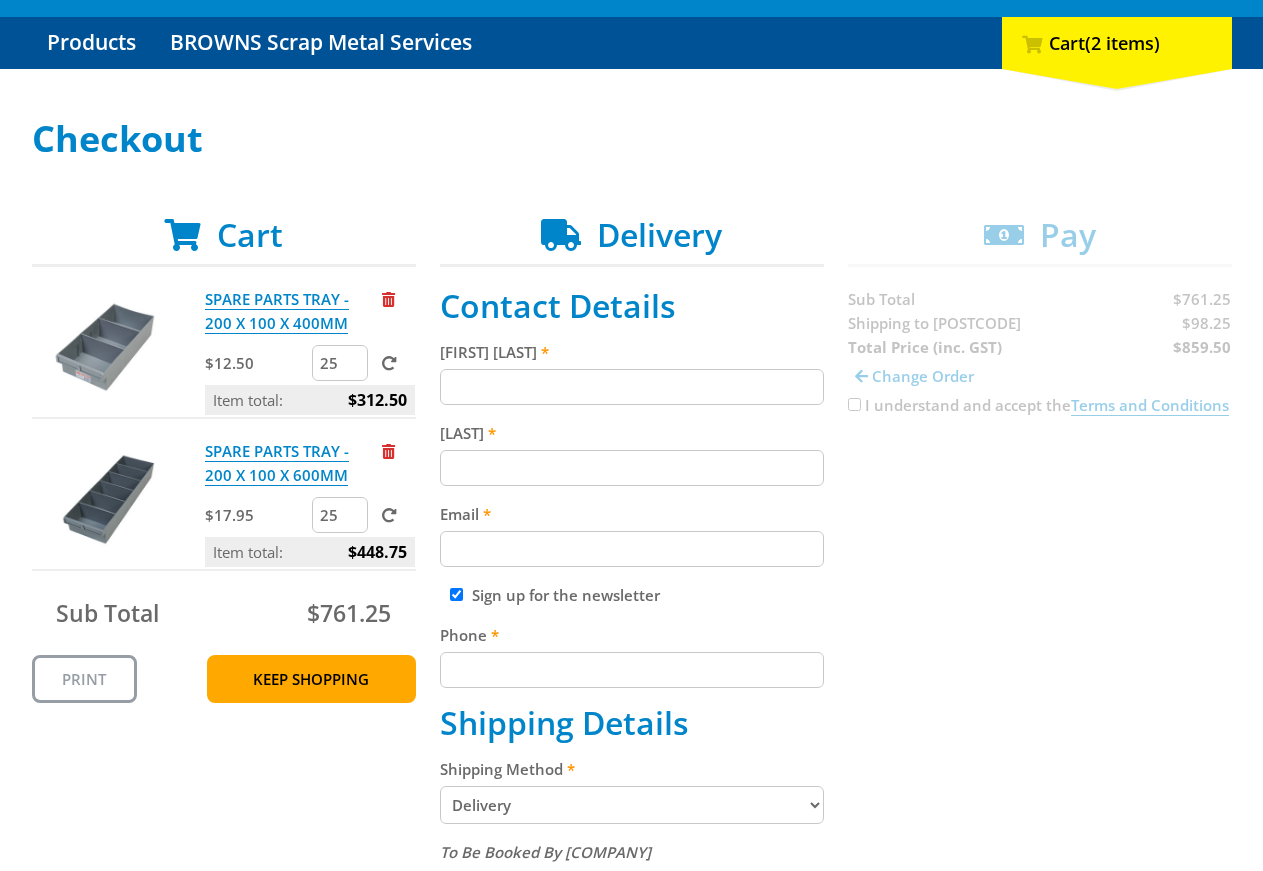 scroll, scrollTop: 204, scrollLeft: 0, axis: vertical 